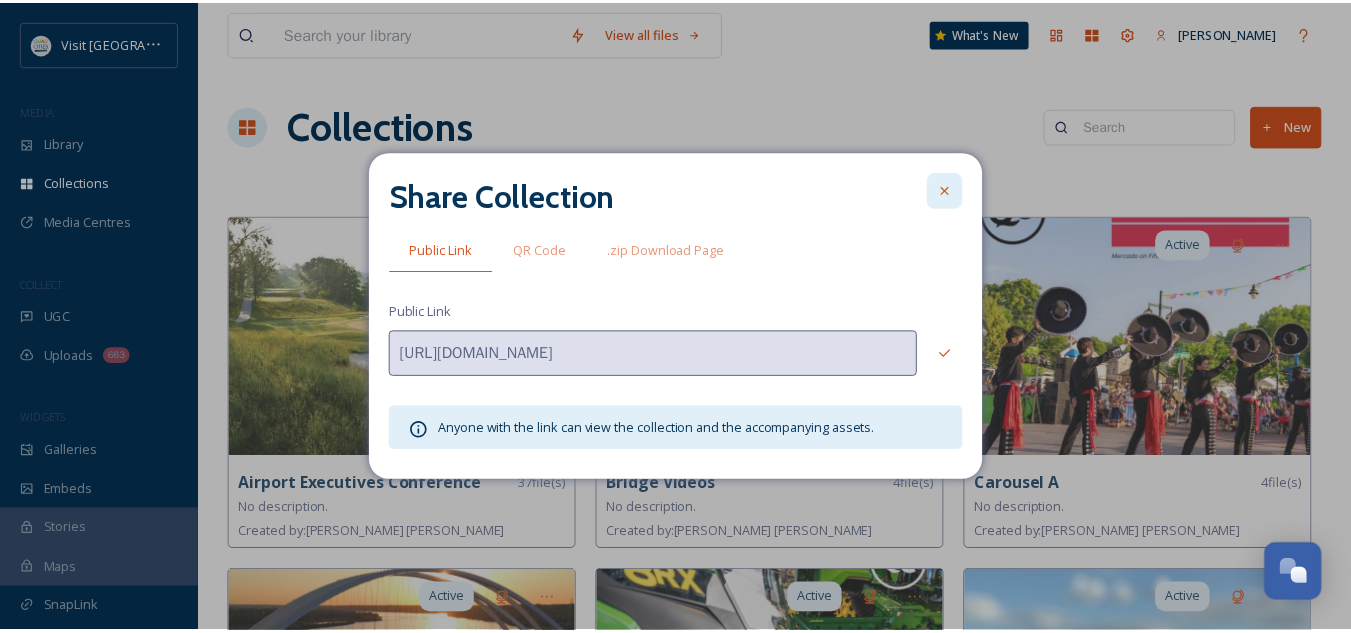 scroll, scrollTop: 1152, scrollLeft: 0, axis: vertical 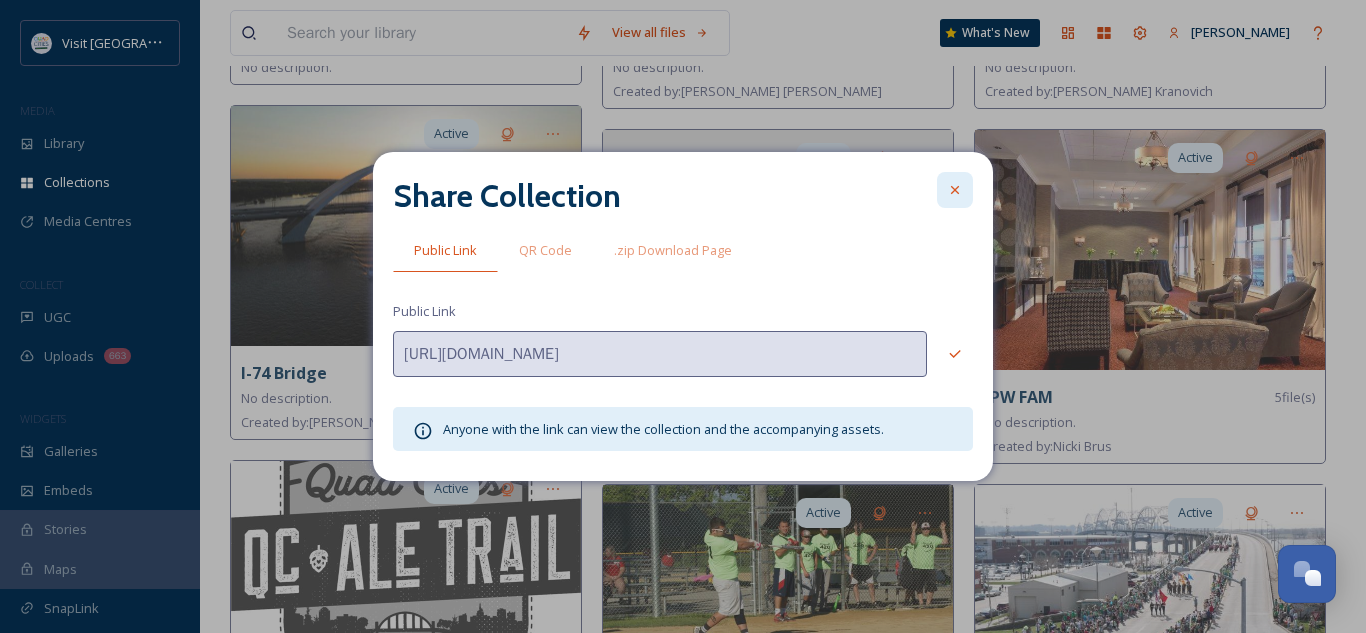 click 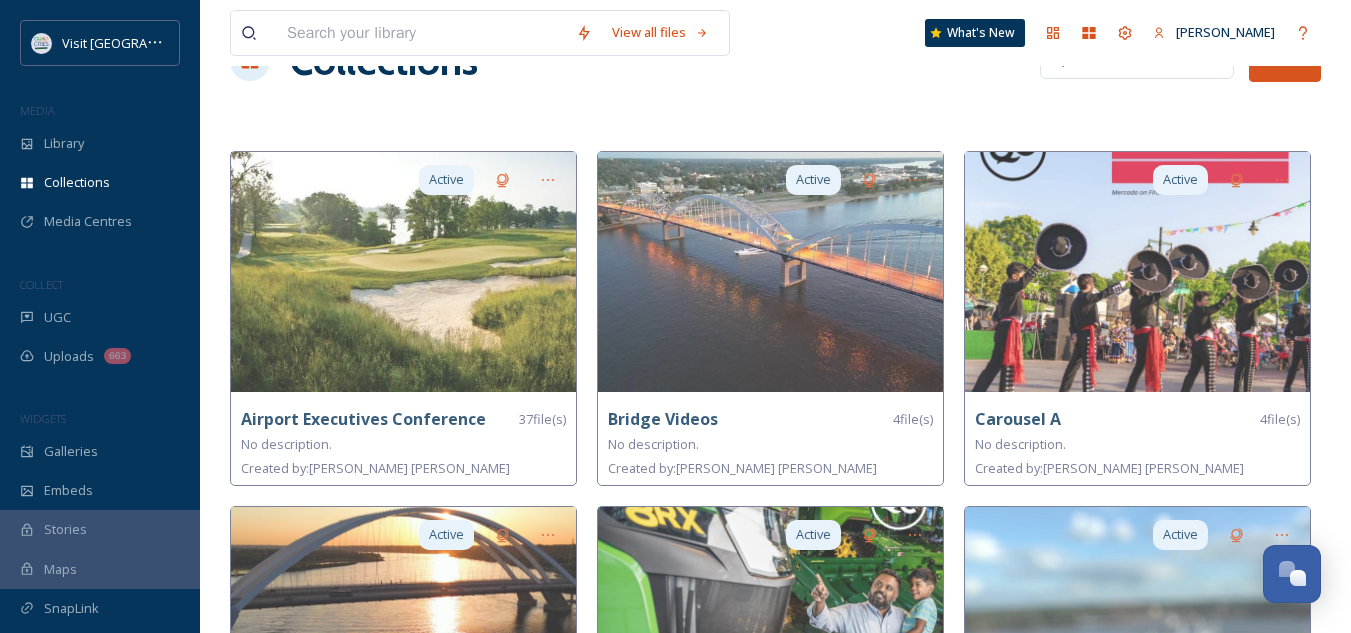 scroll, scrollTop: 0, scrollLeft: 0, axis: both 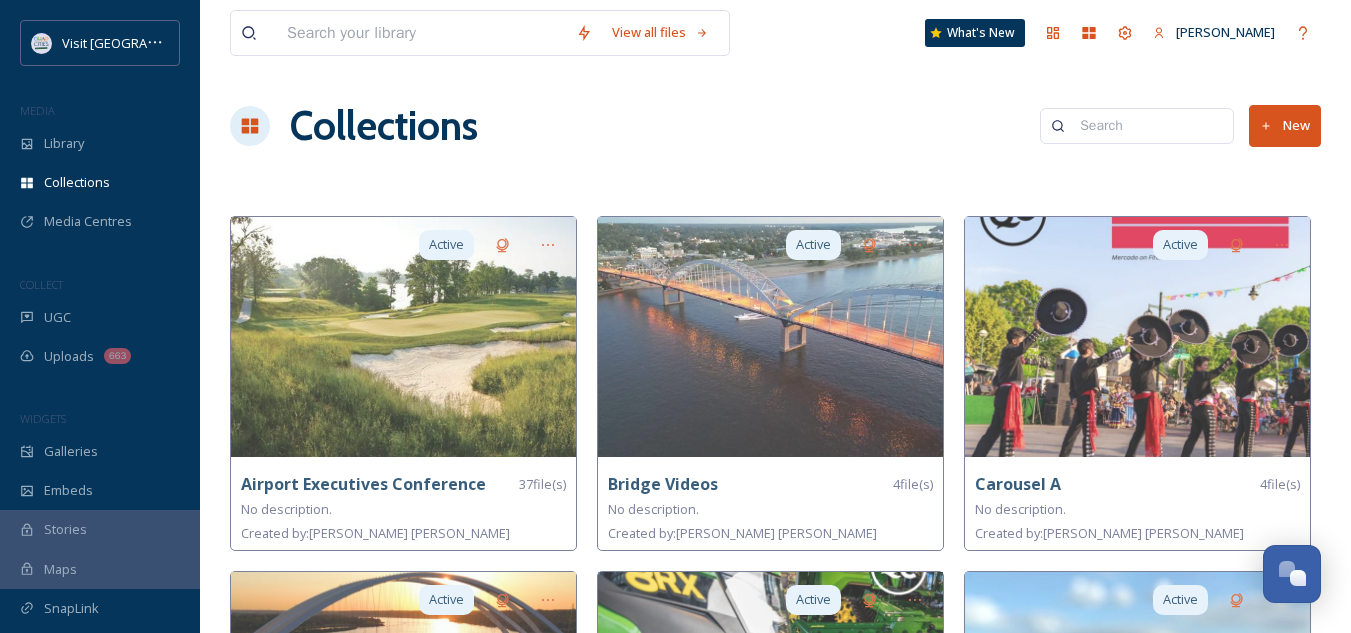 click at bounding box center [421, 33] 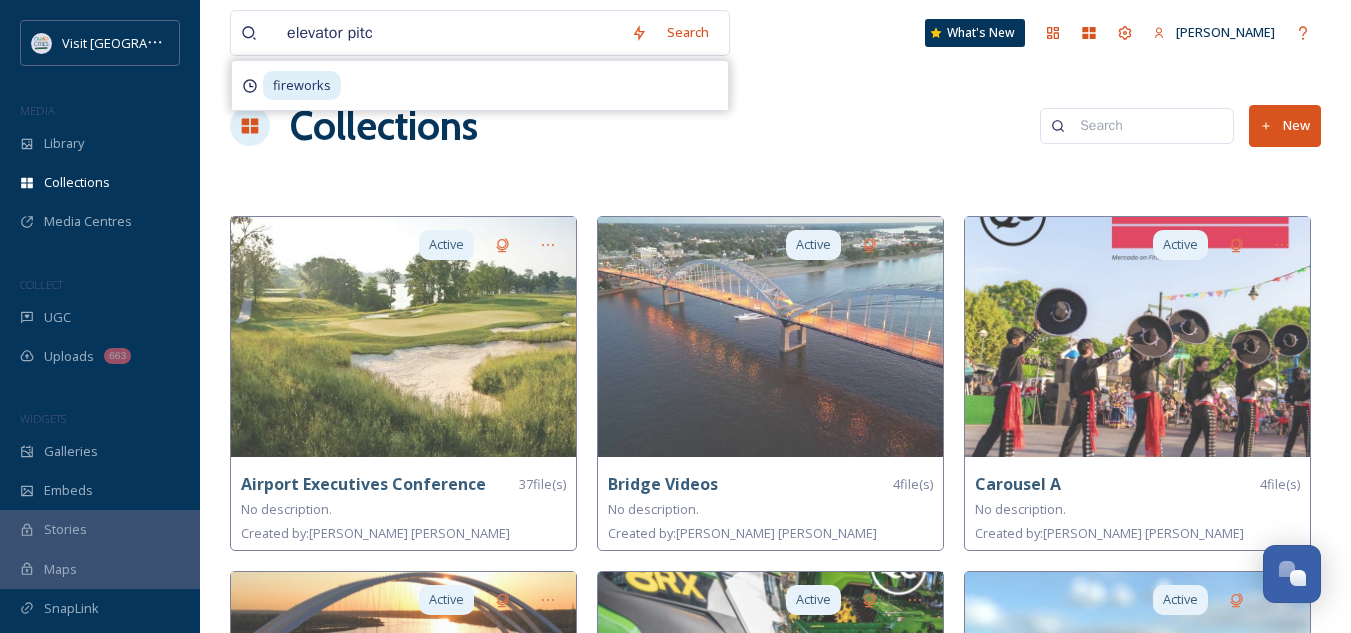 type on "elevator pitch" 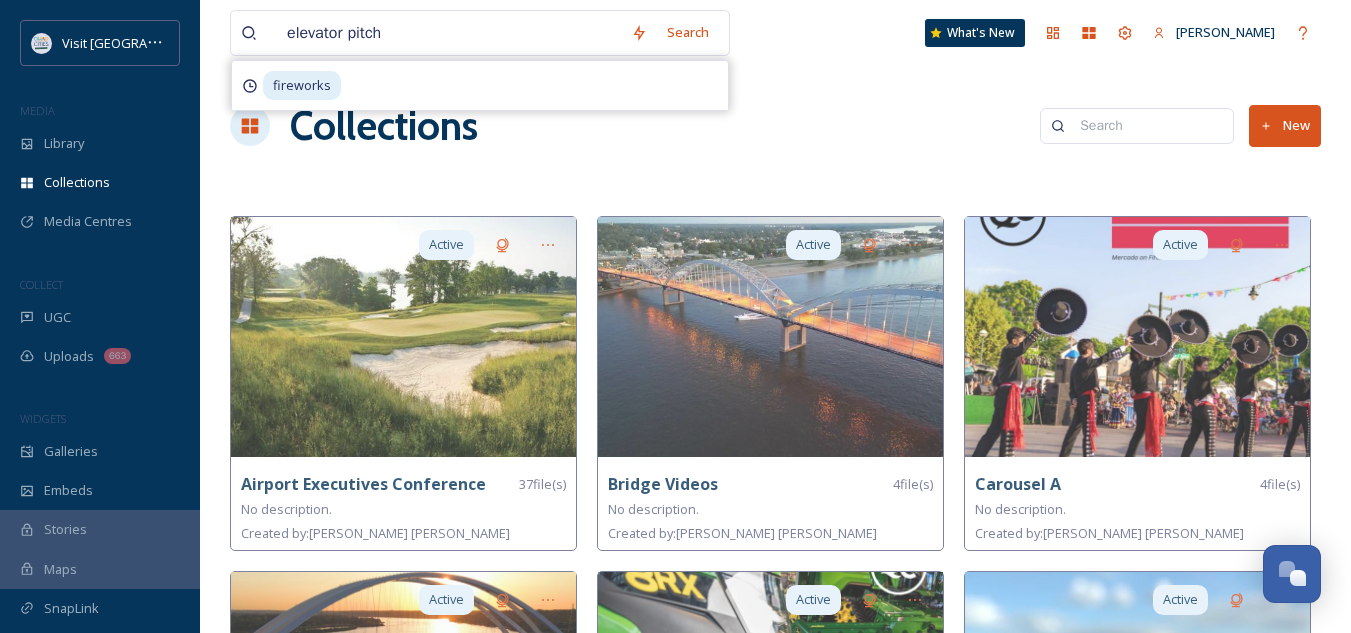 type 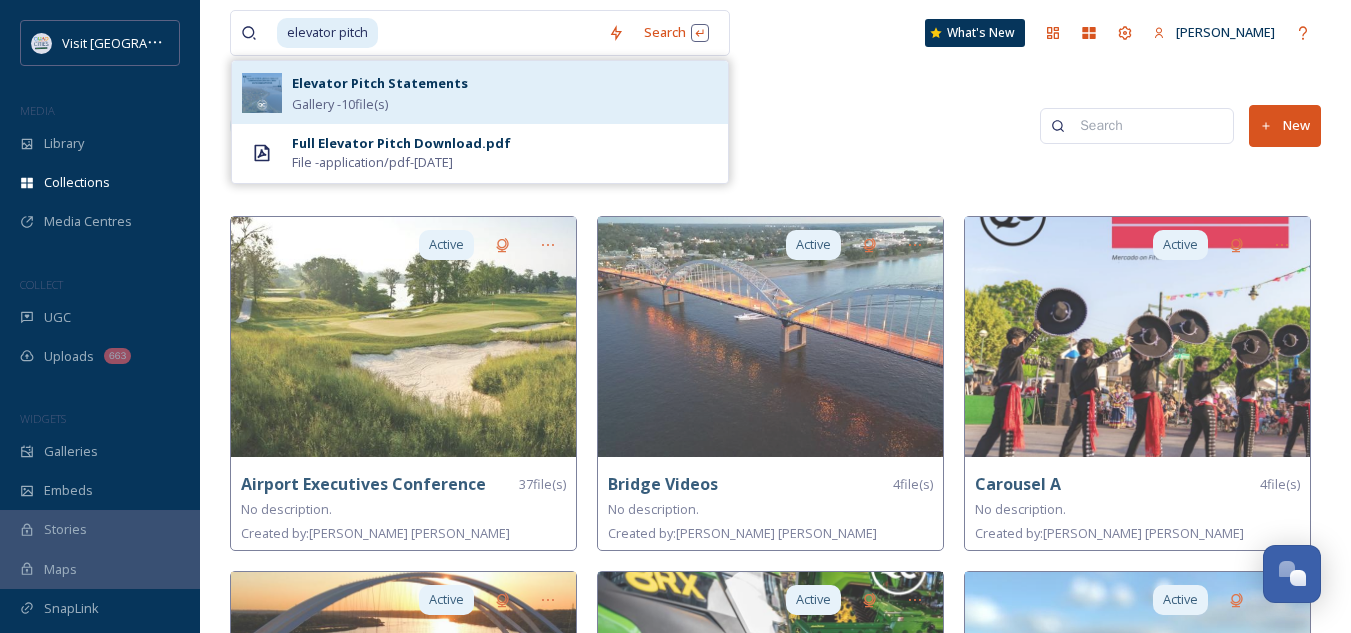 click on "Elevator Pitch Statements" at bounding box center [380, 83] 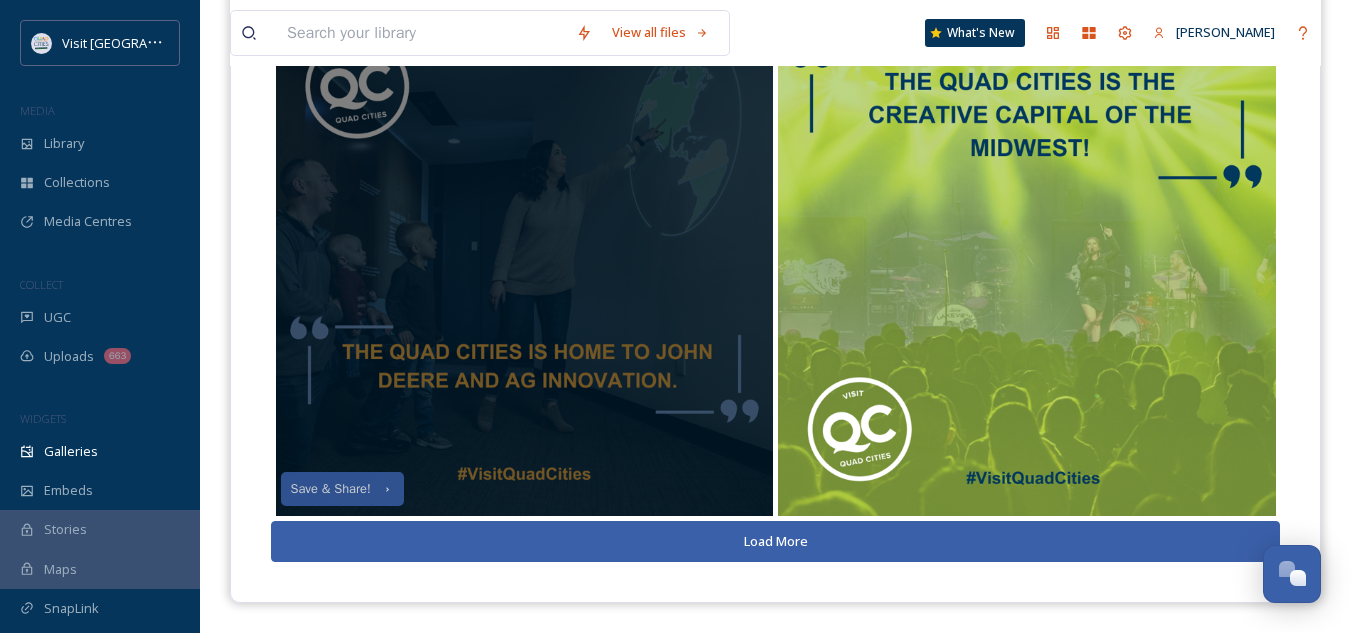scroll, scrollTop: 0, scrollLeft: 0, axis: both 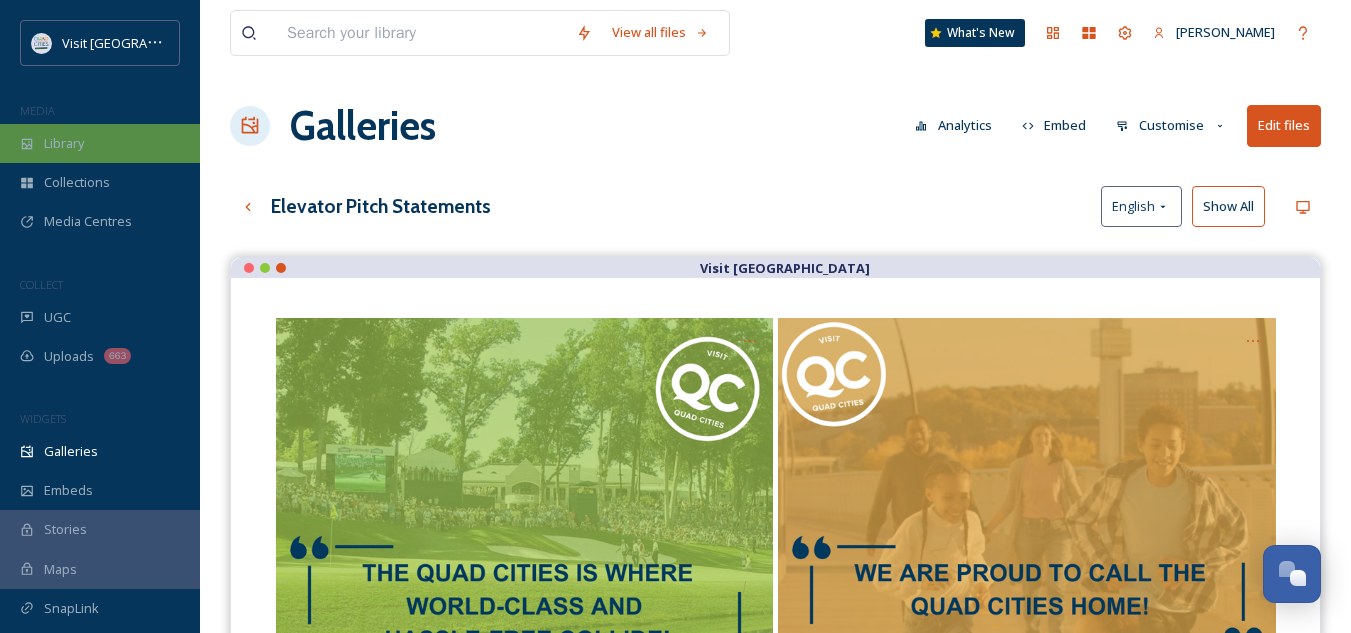 click on "Library" at bounding box center (100, 143) 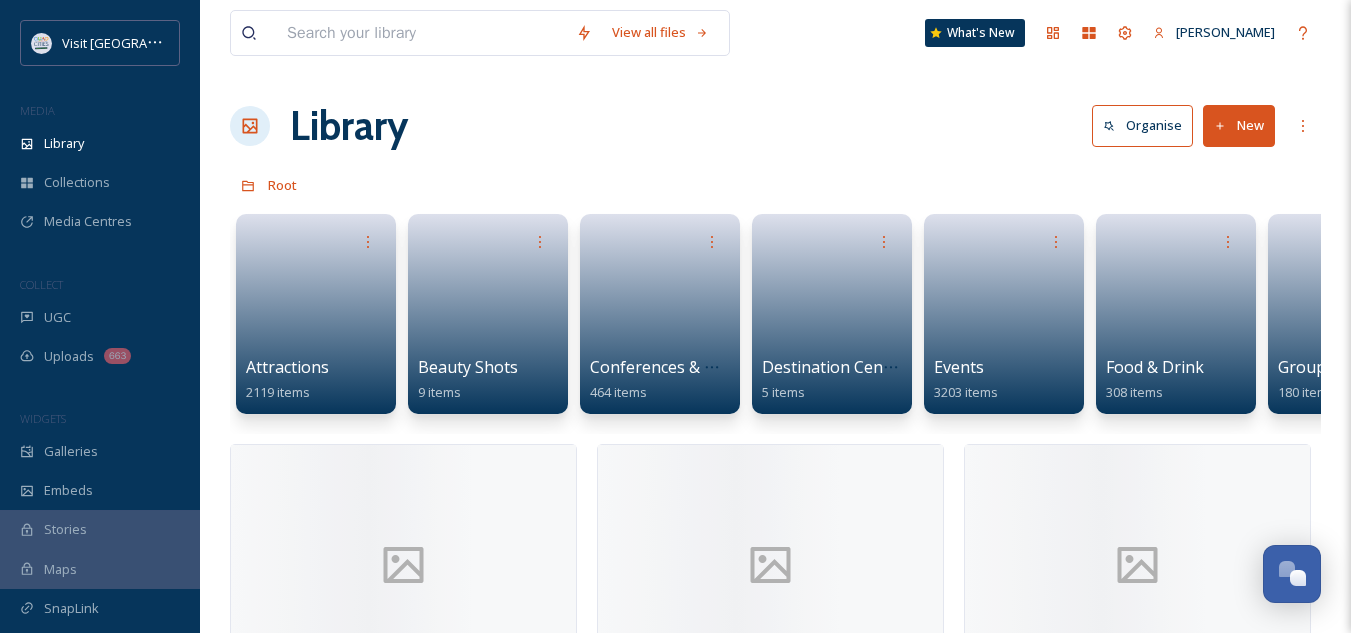 click at bounding box center [421, 33] 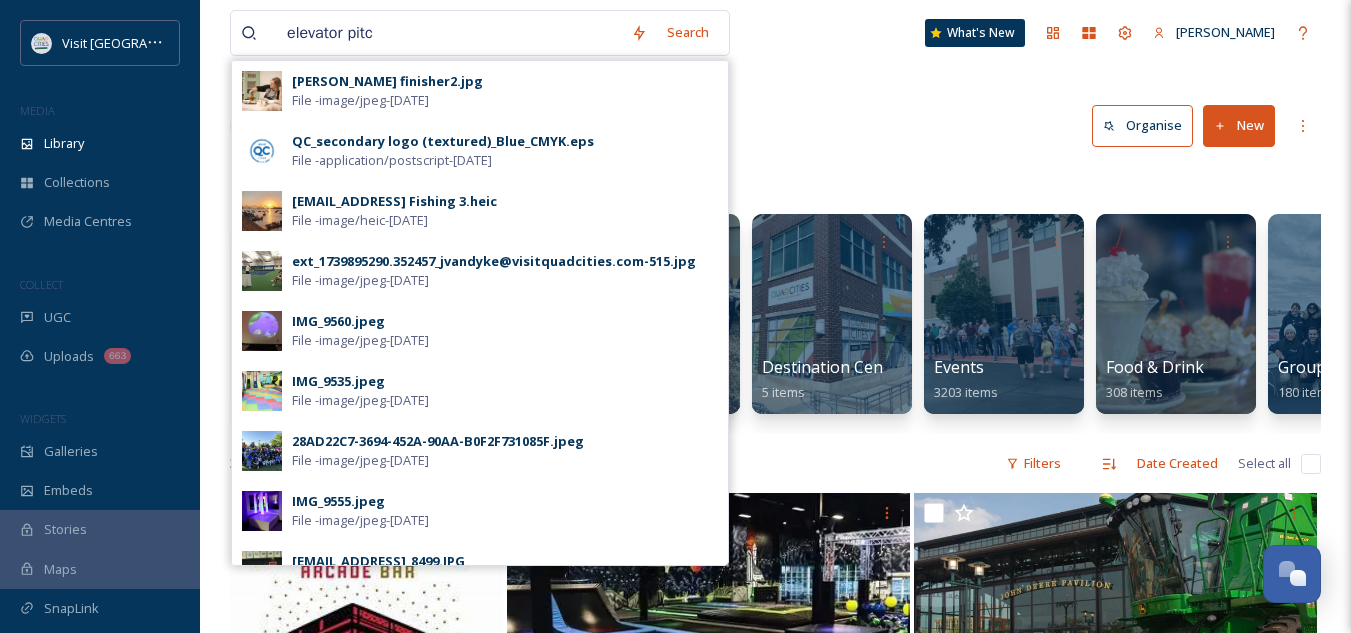 type on "elevator pitch" 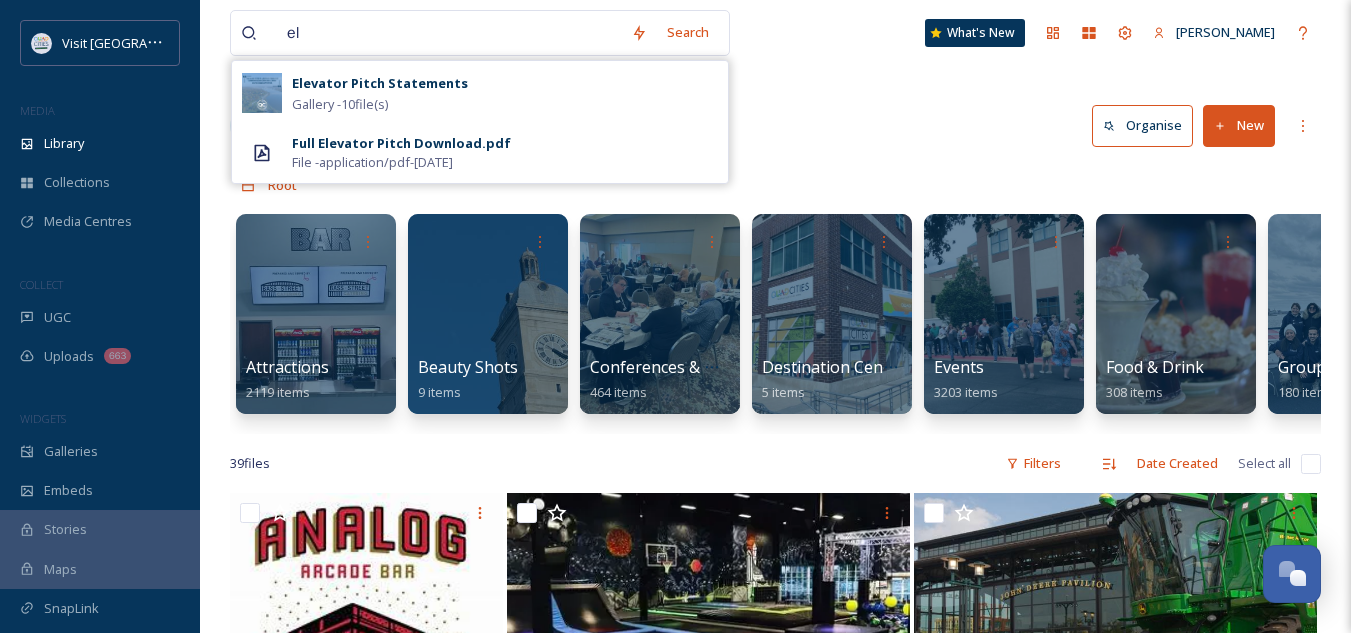 type on "e" 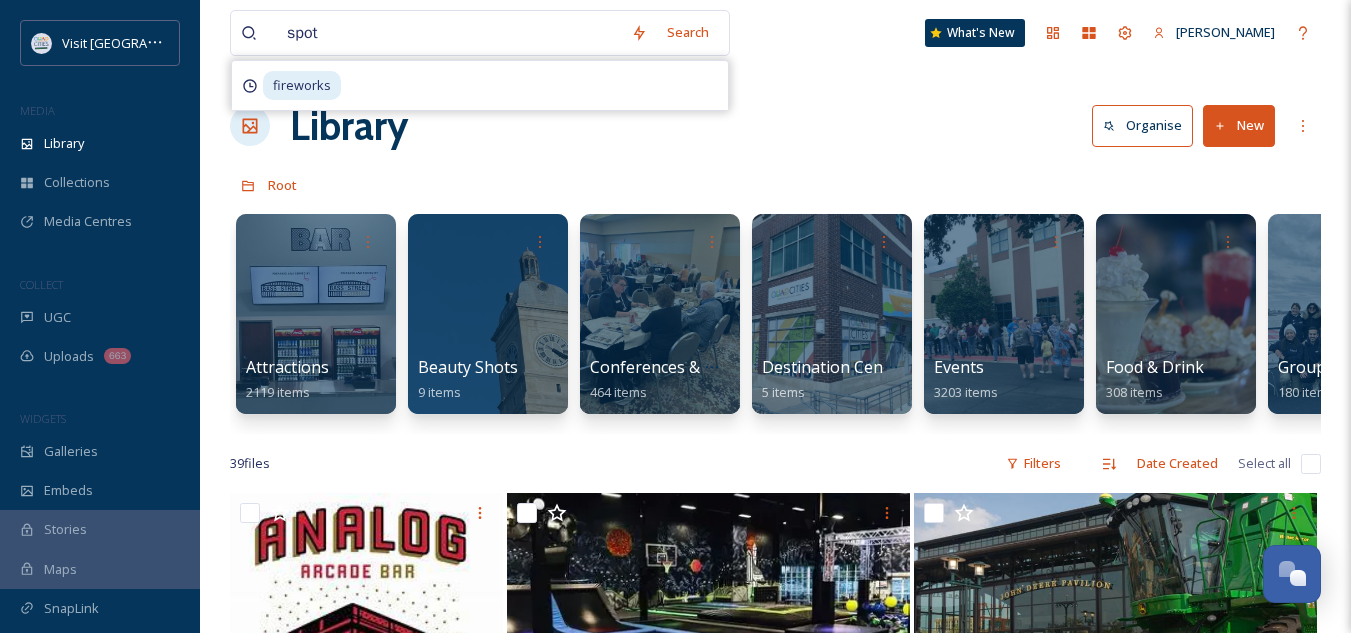 type on "spots" 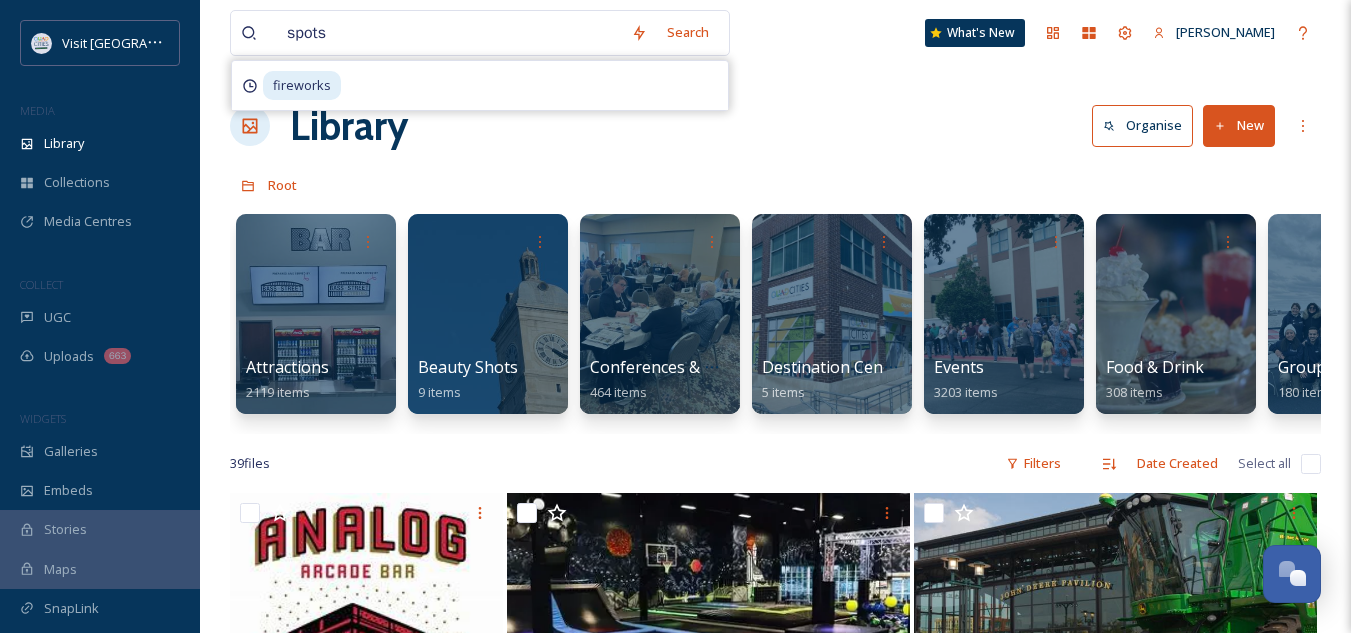 type 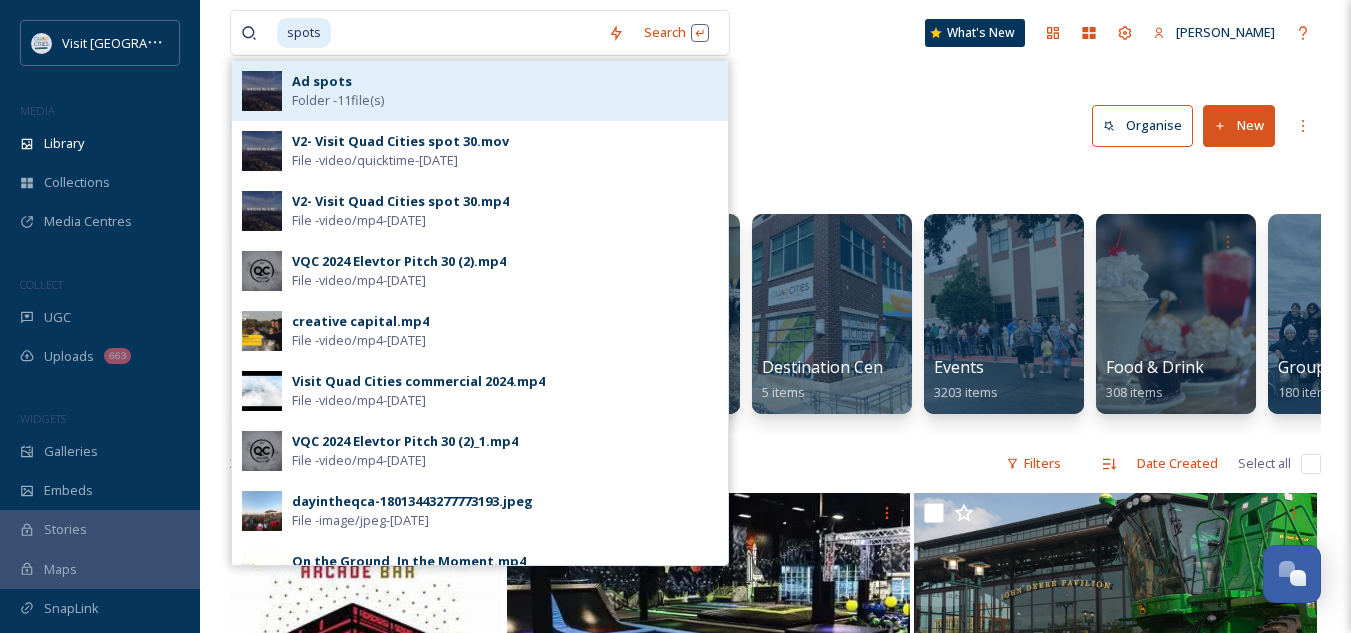 click on "Folder  -  11  file(s)" at bounding box center (338, 100) 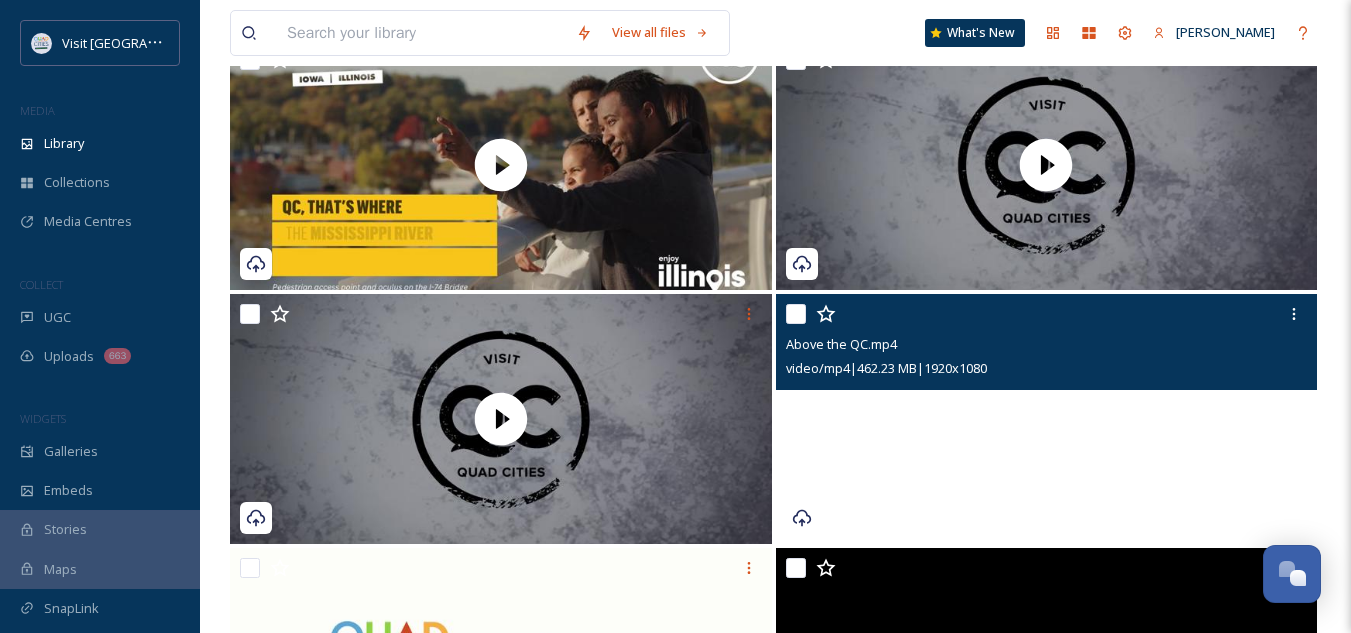 scroll, scrollTop: 234, scrollLeft: 0, axis: vertical 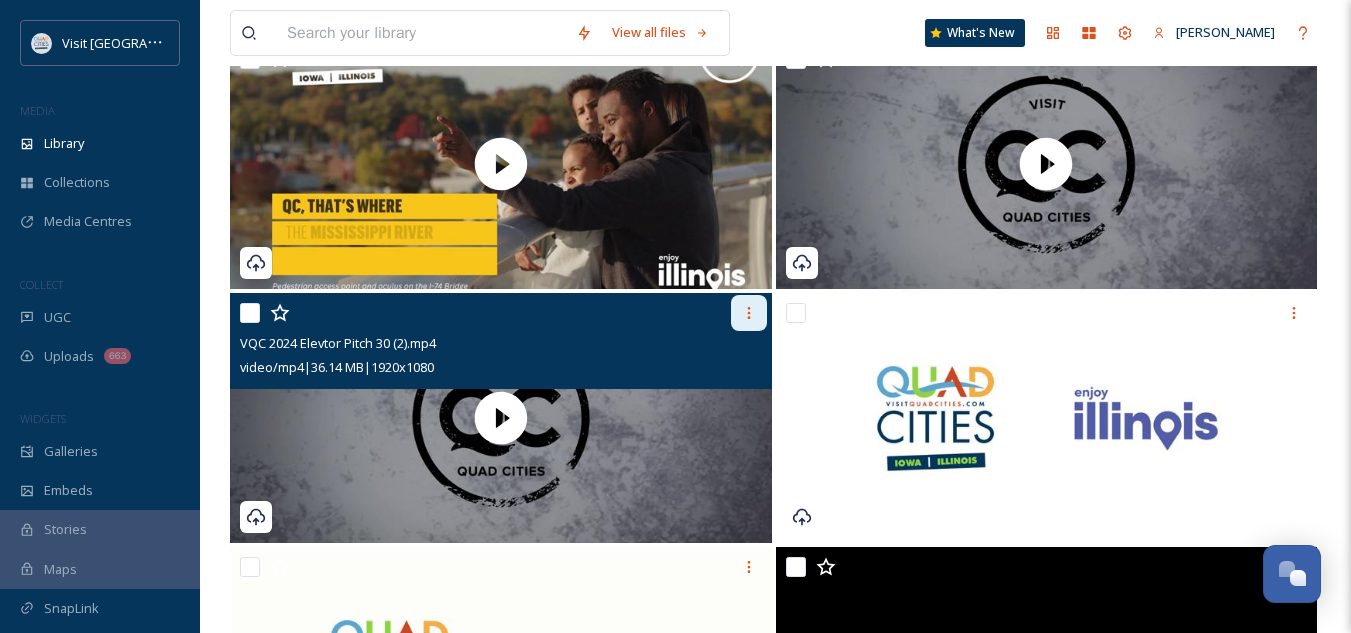 click 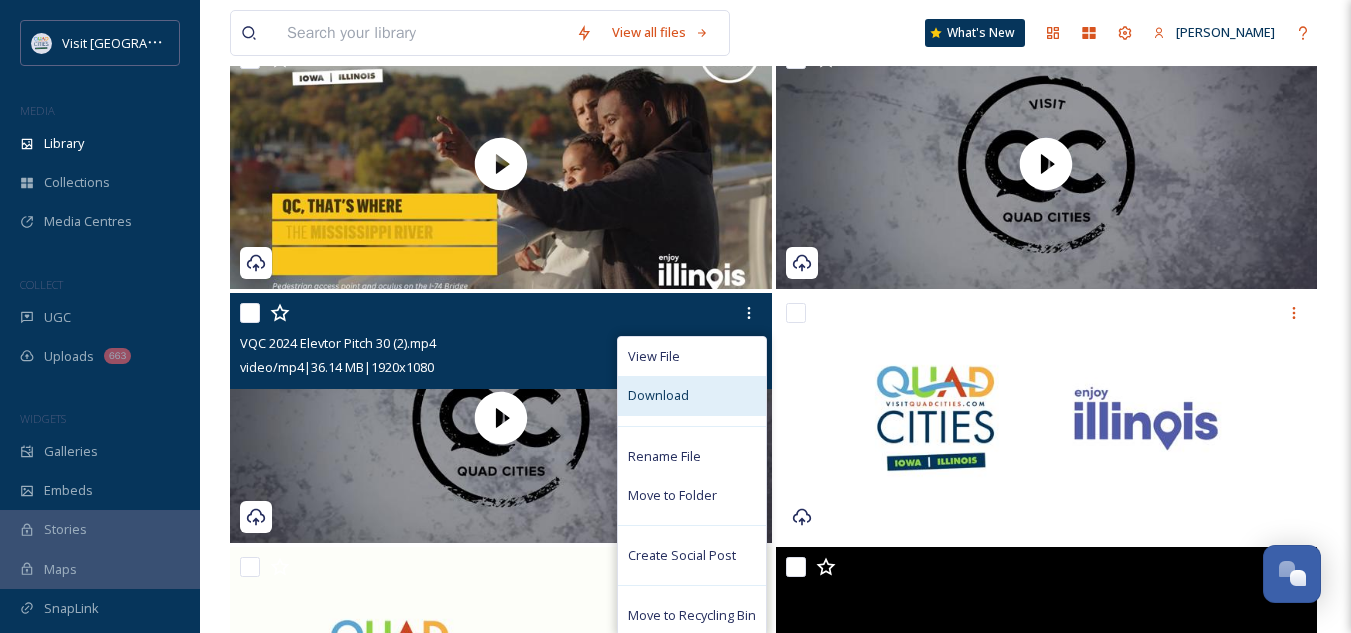 click on "Download" at bounding box center (658, 395) 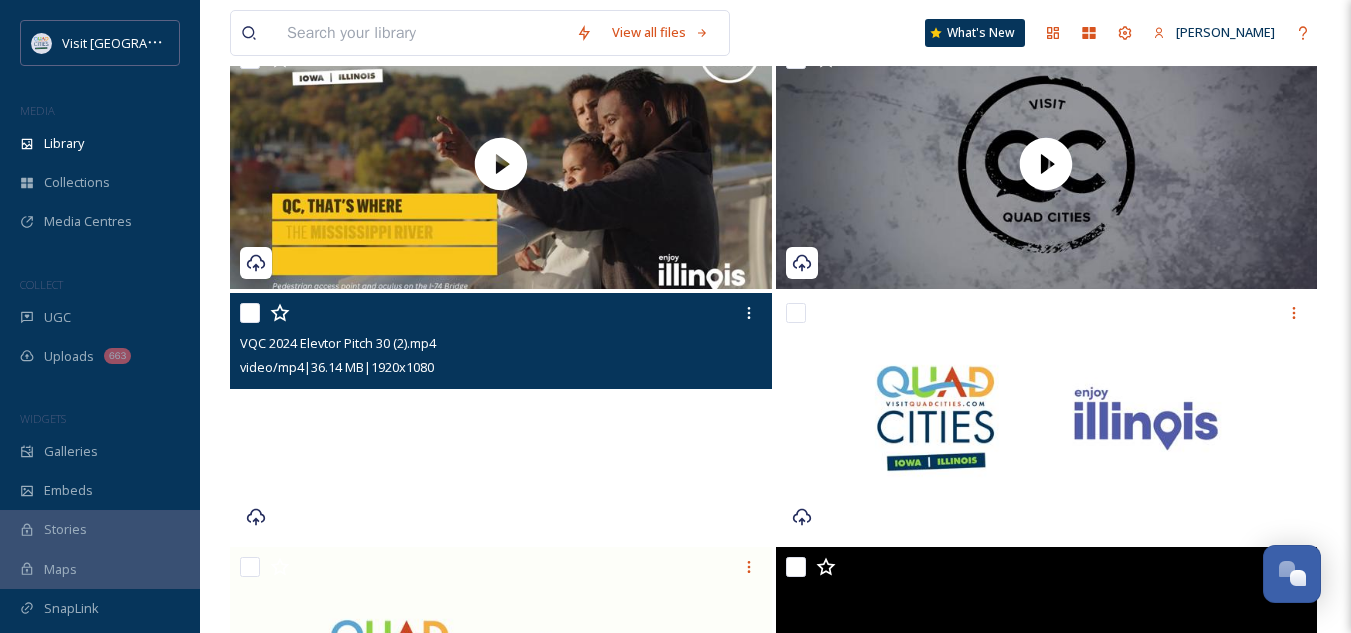 click at bounding box center [501, 418] 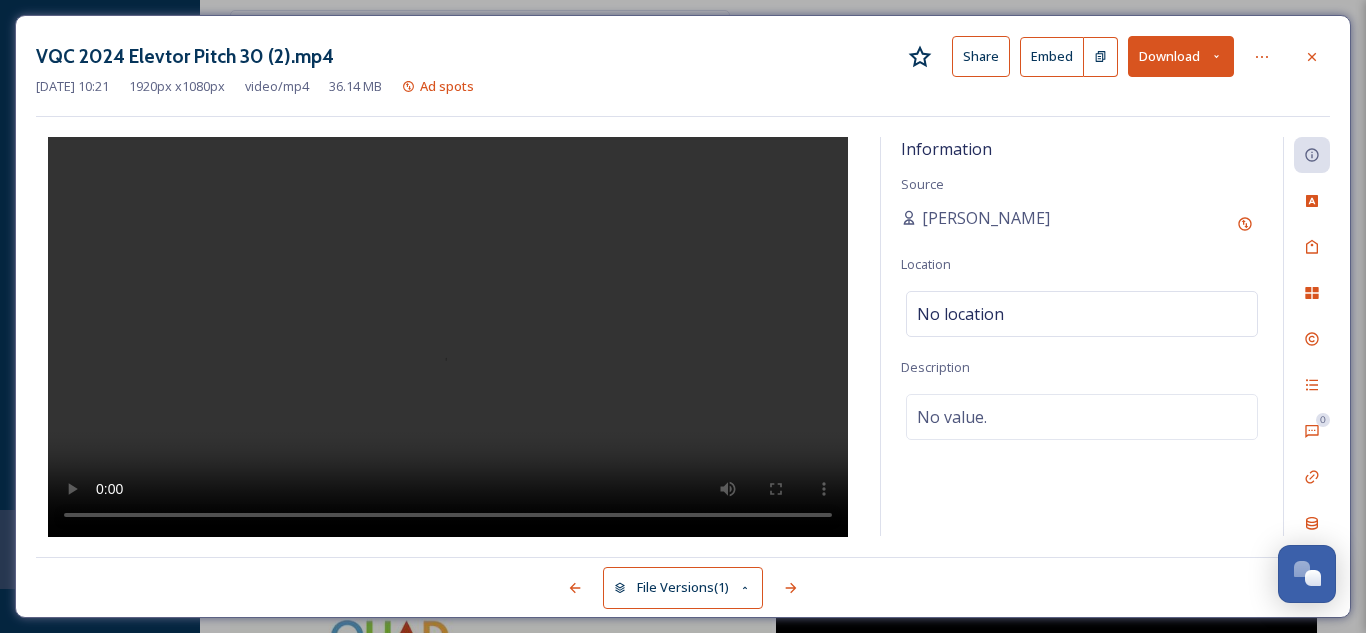 type 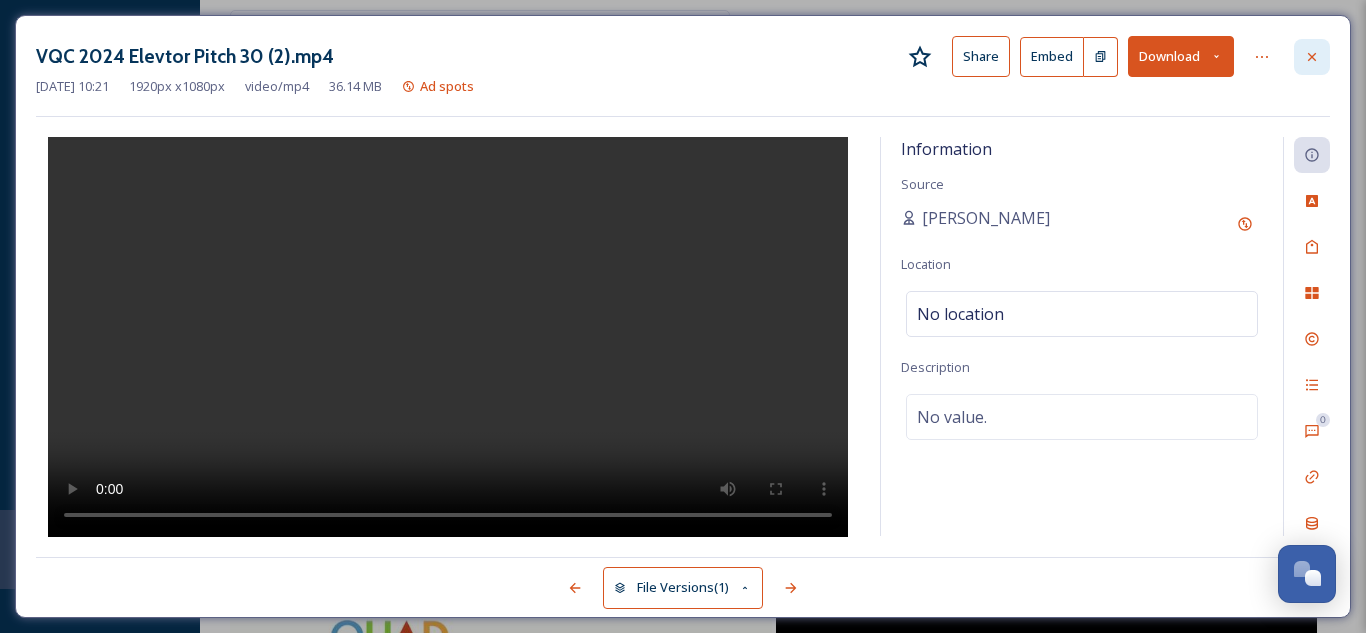 click at bounding box center (1312, 57) 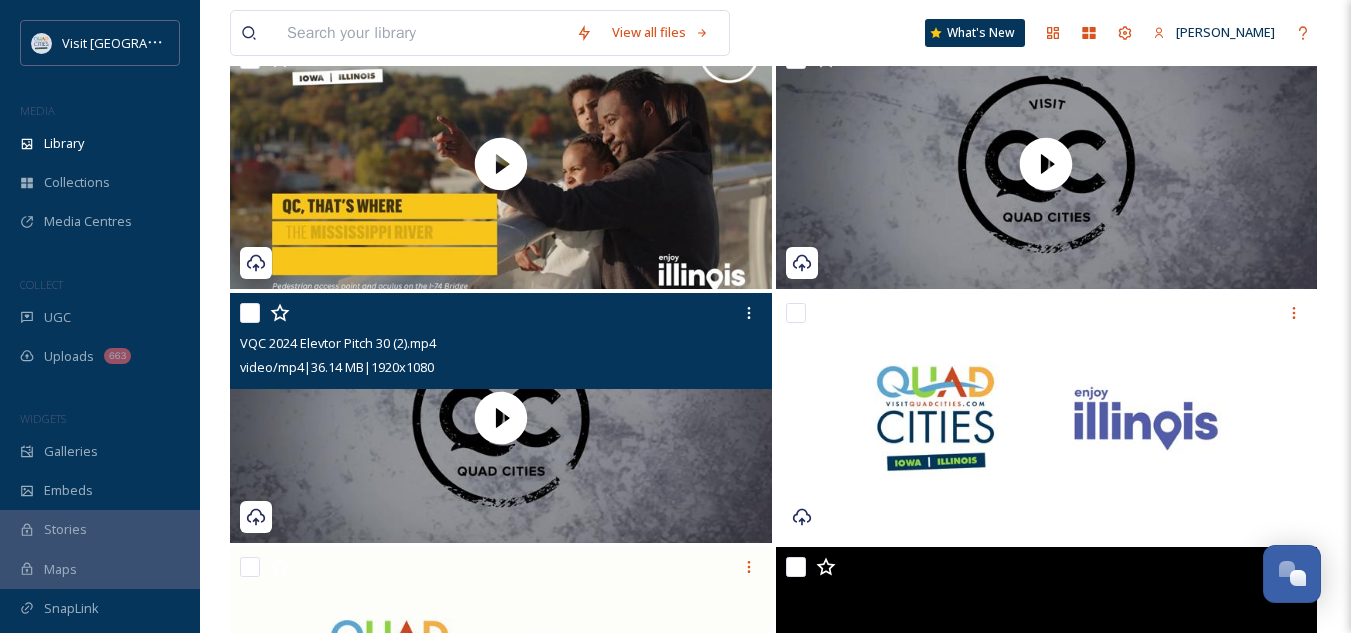 click at bounding box center [421, 33] 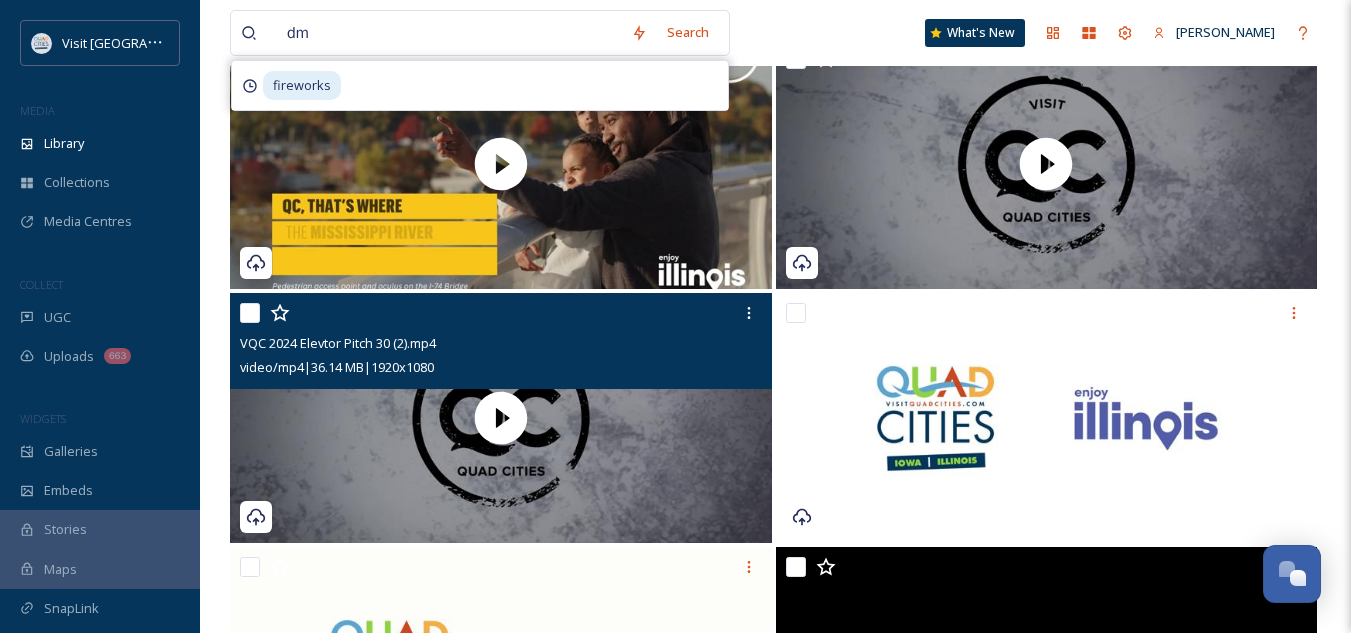 type on "dmo" 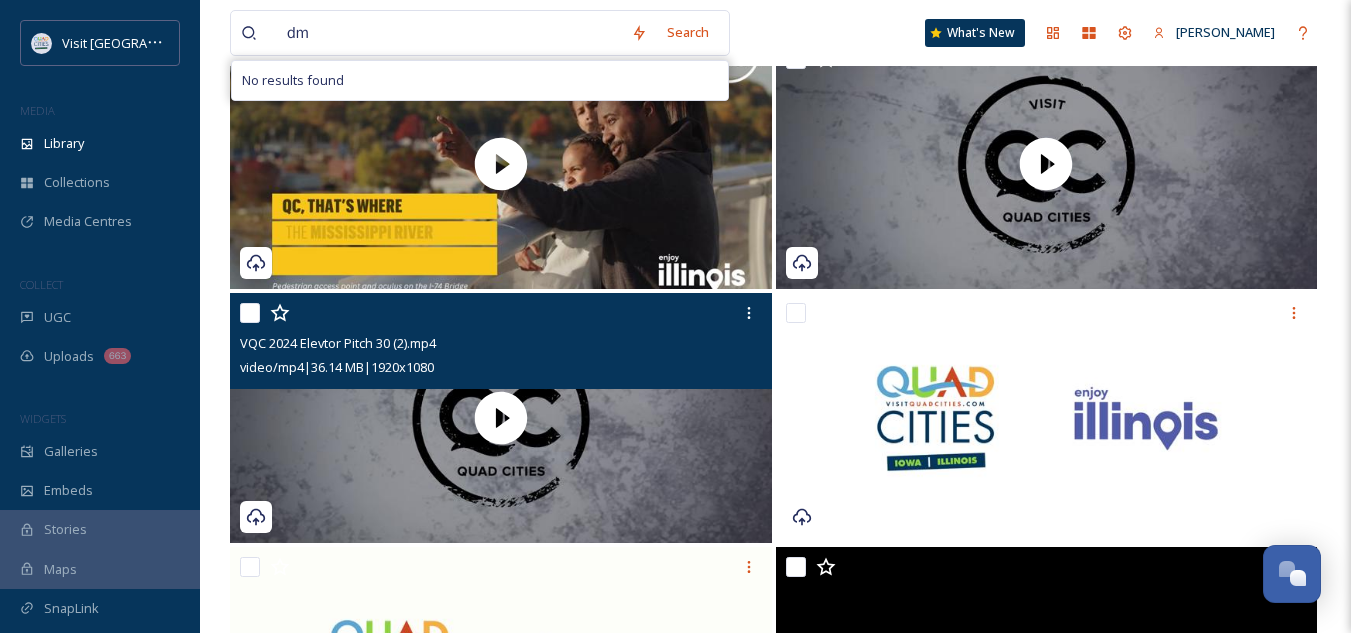 type on "d" 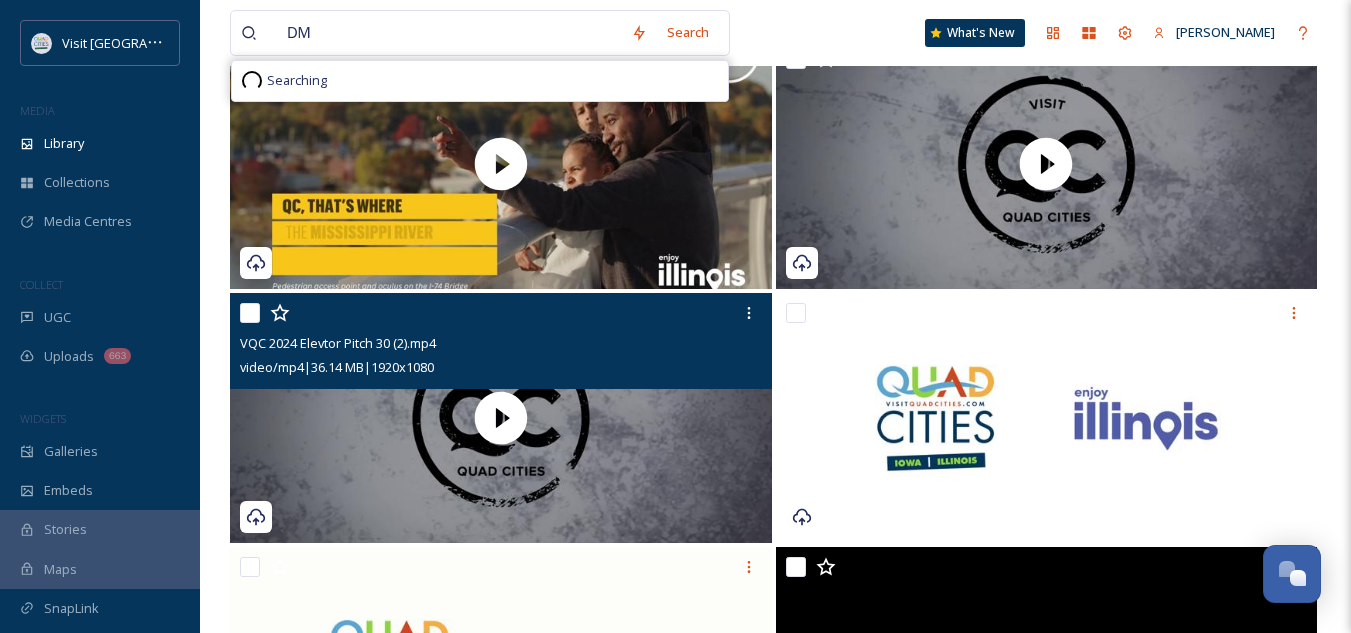 type on "D" 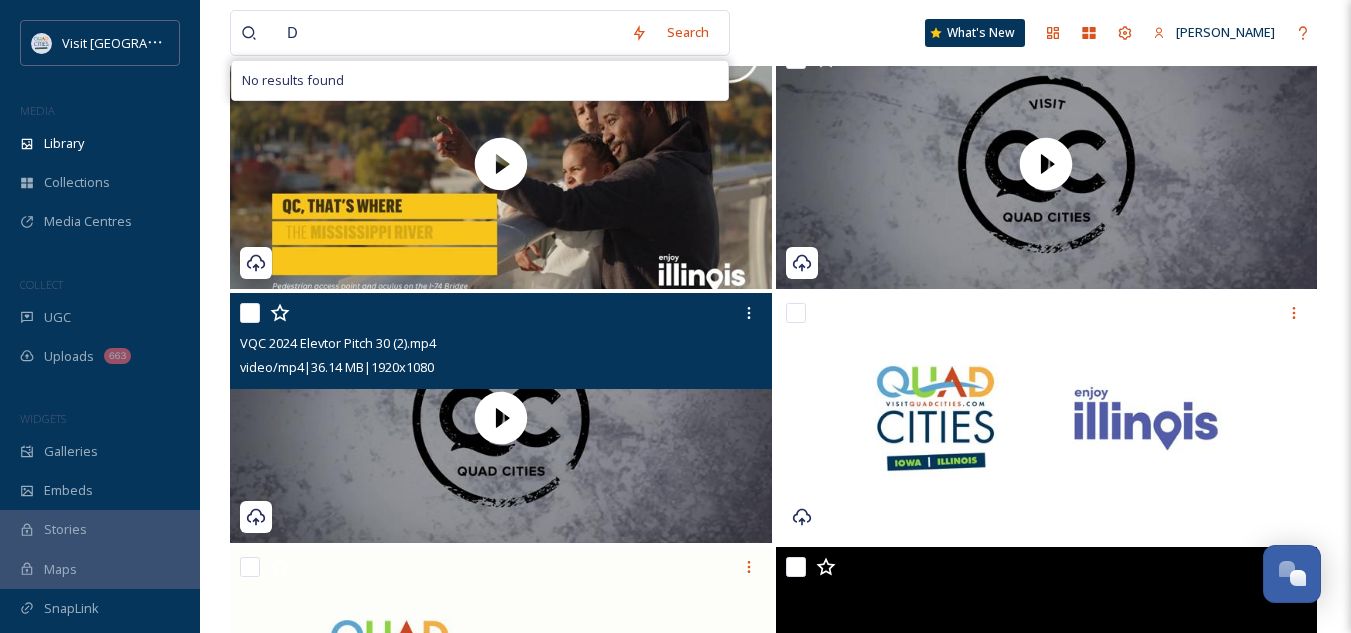 type 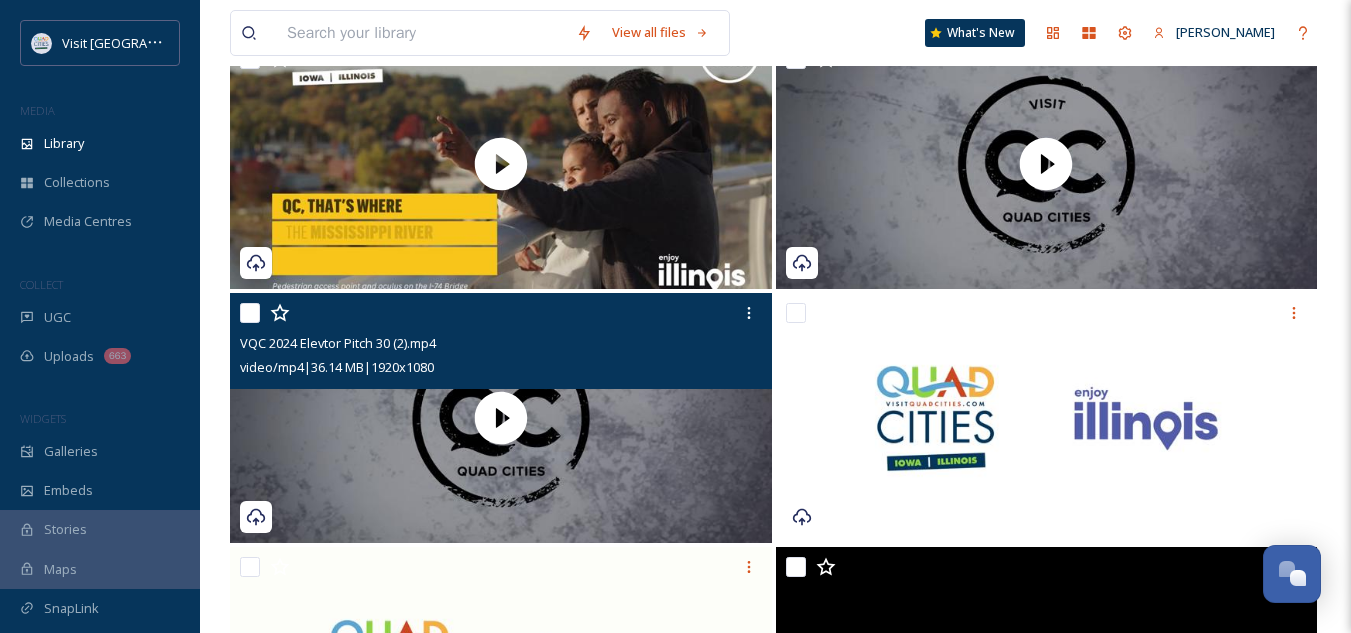 click on "View all files What's New [PERSON_NAME]" at bounding box center (775, 33) 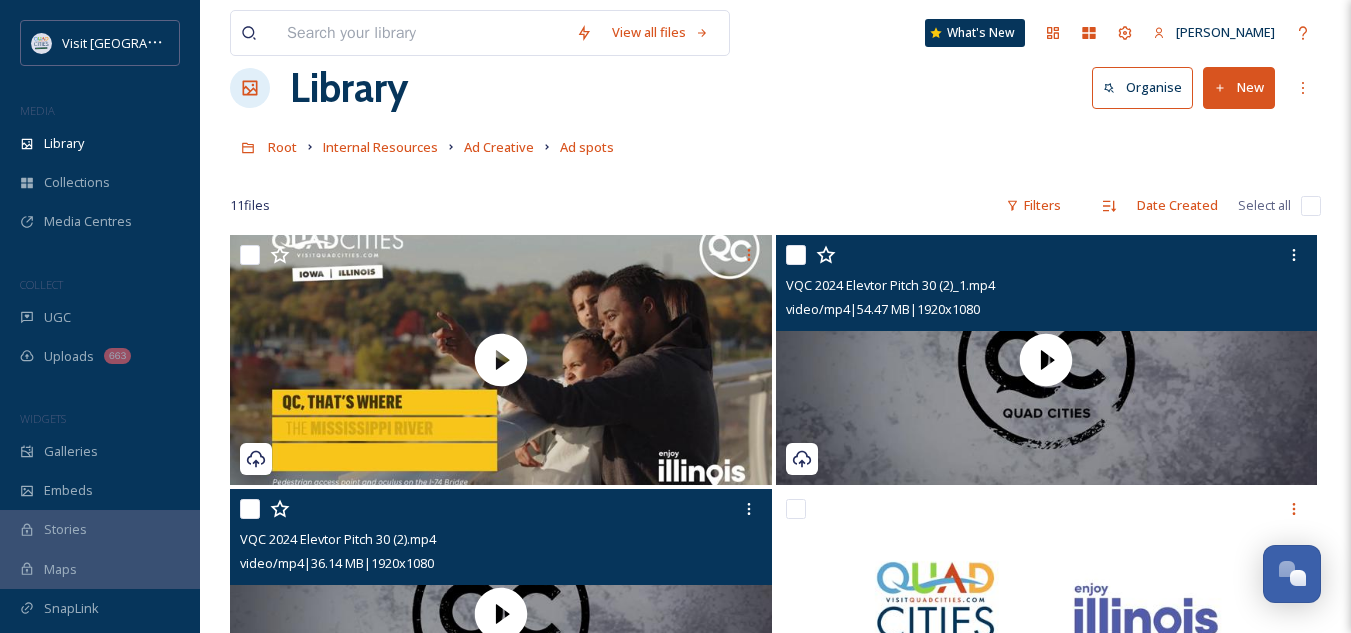 scroll, scrollTop: 0, scrollLeft: 0, axis: both 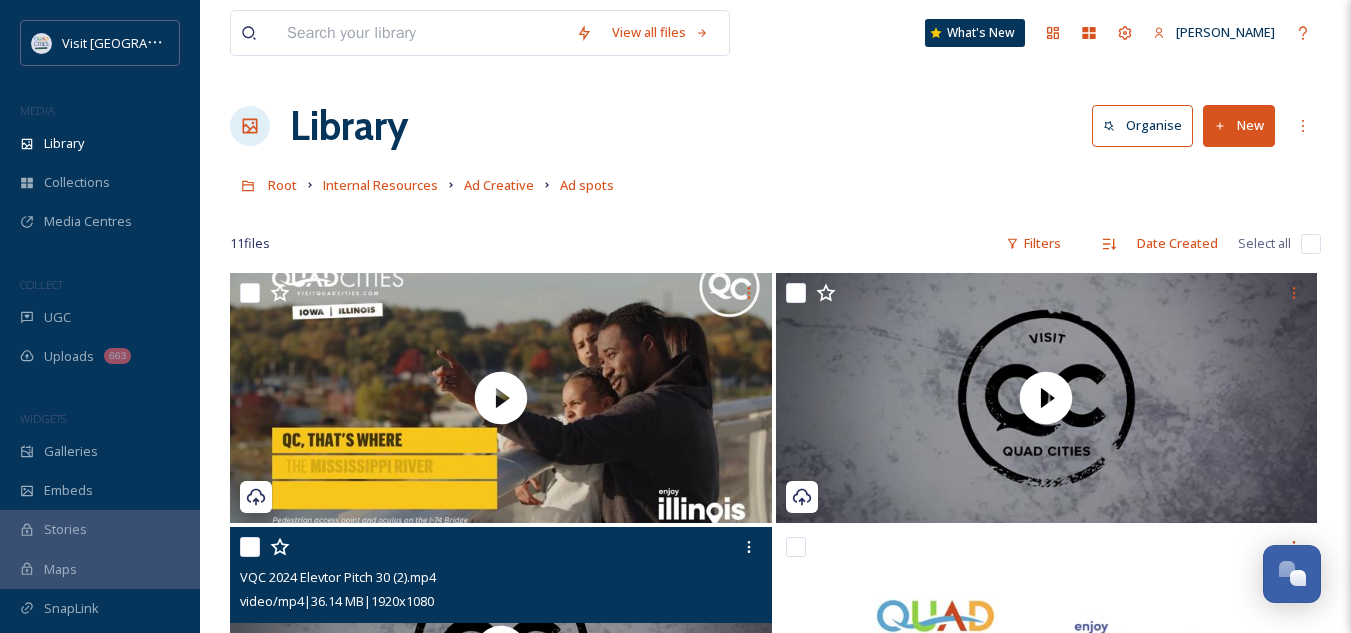 click on "View all files What's New [PERSON_NAME]" at bounding box center [775, 33] 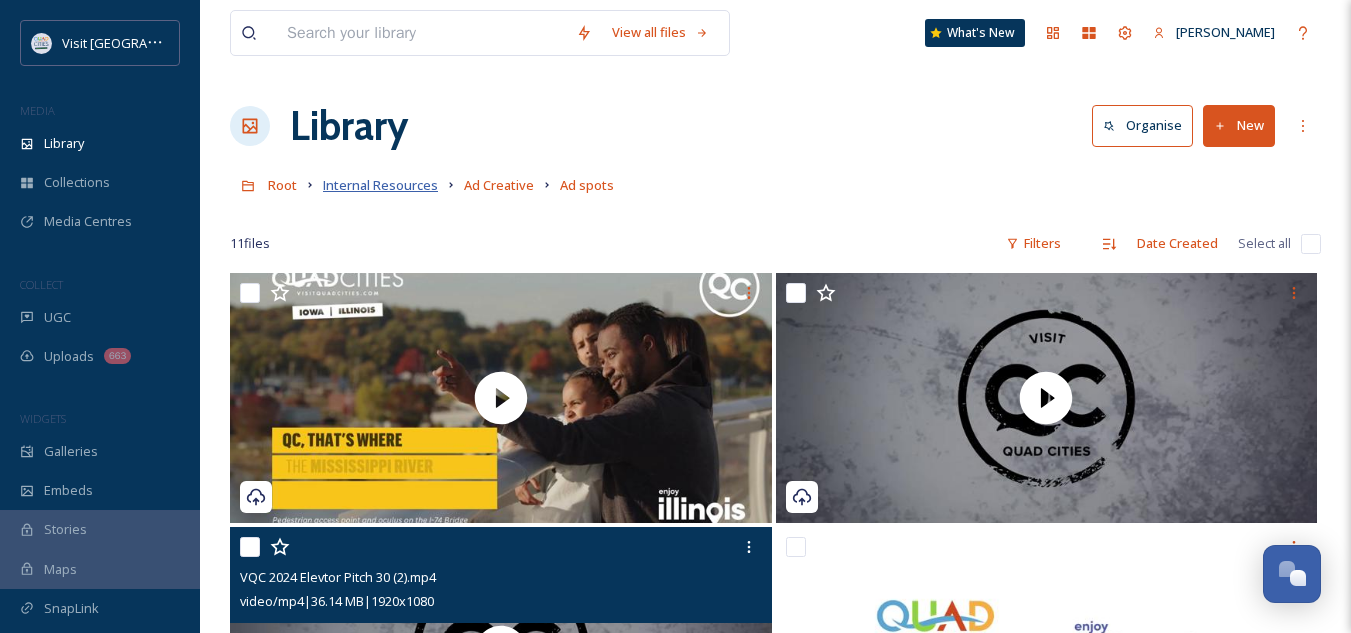 click on "Internal Resources" at bounding box center (380, 185) 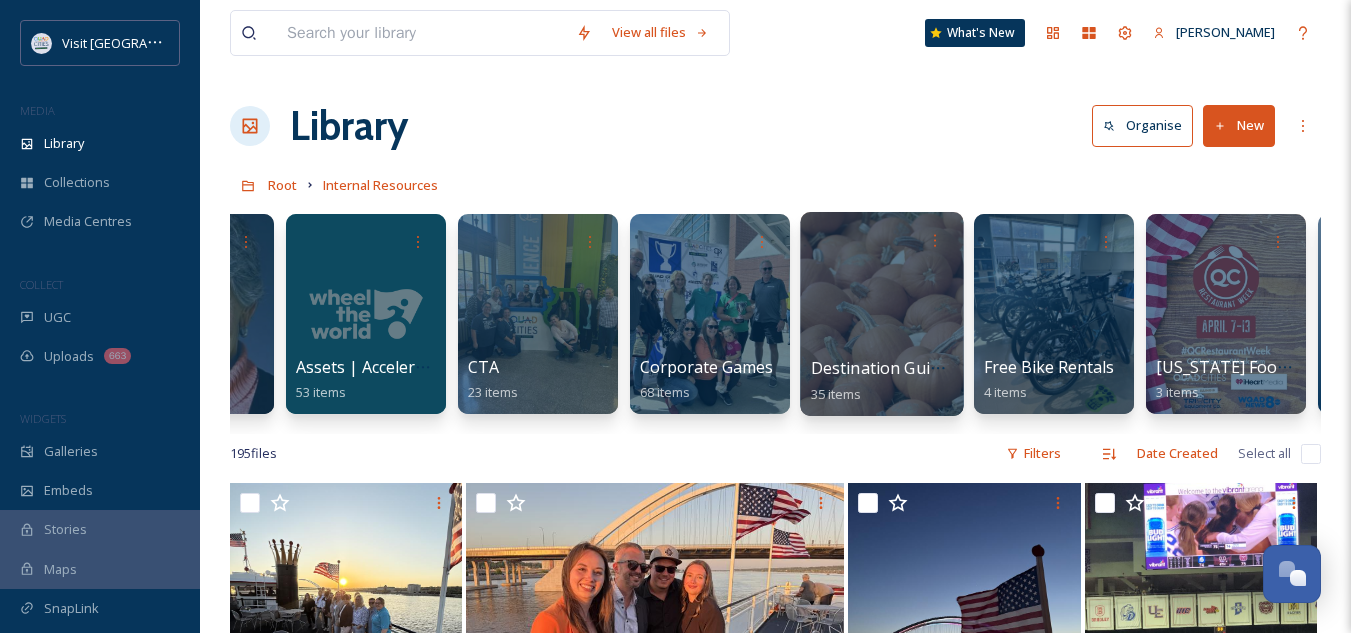 scroll, scrollTop: 0, scrollLeft: 299, axis: horizontal 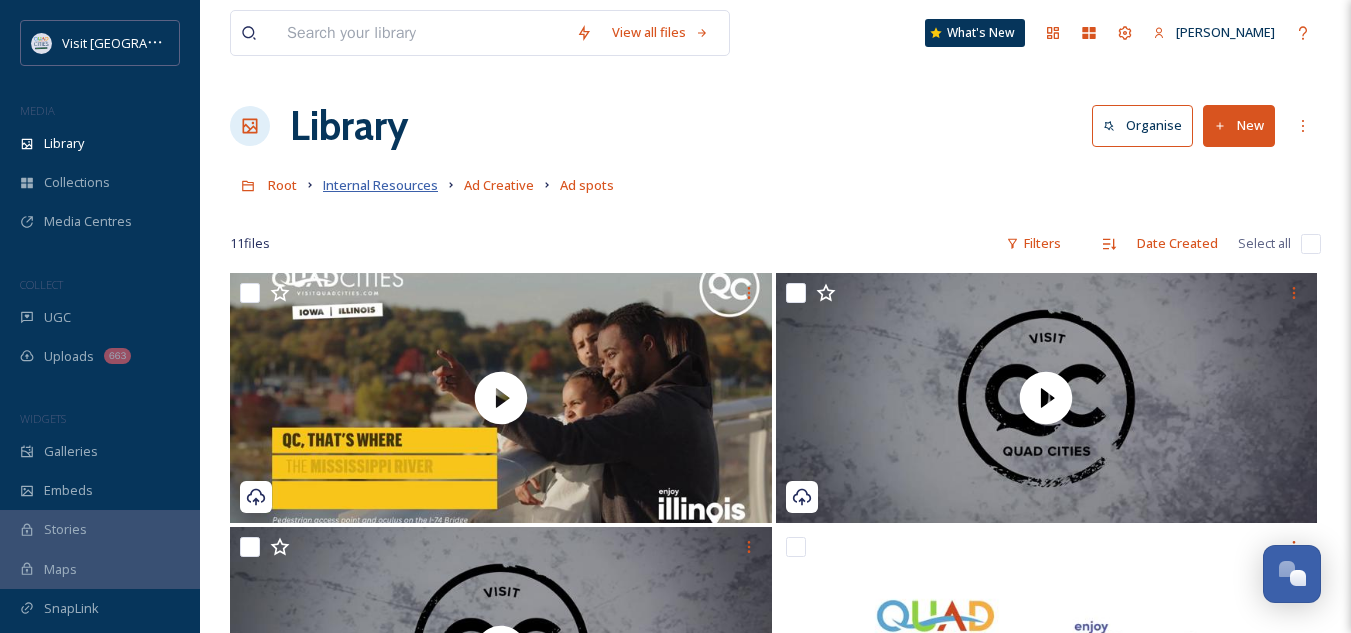 click on "Internal Resources" at bounding box center [380, 185] 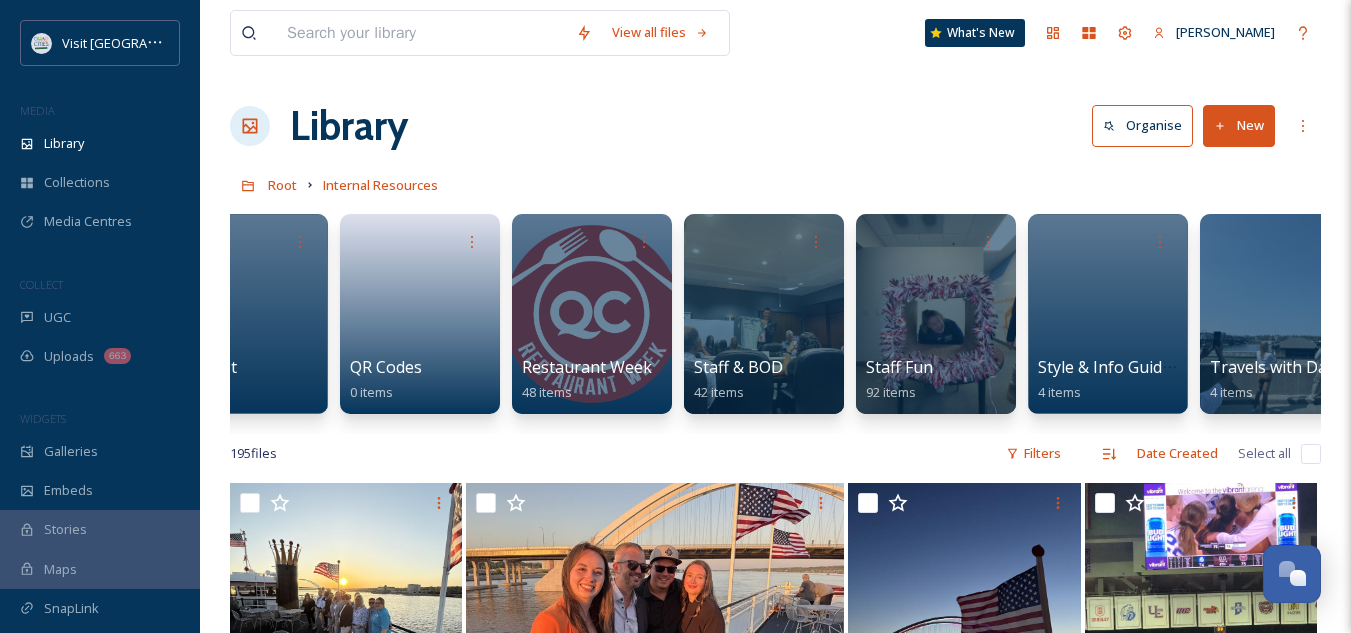 scroll, scrollTop: 0, scrollLeft: 2693, axis: horizontal 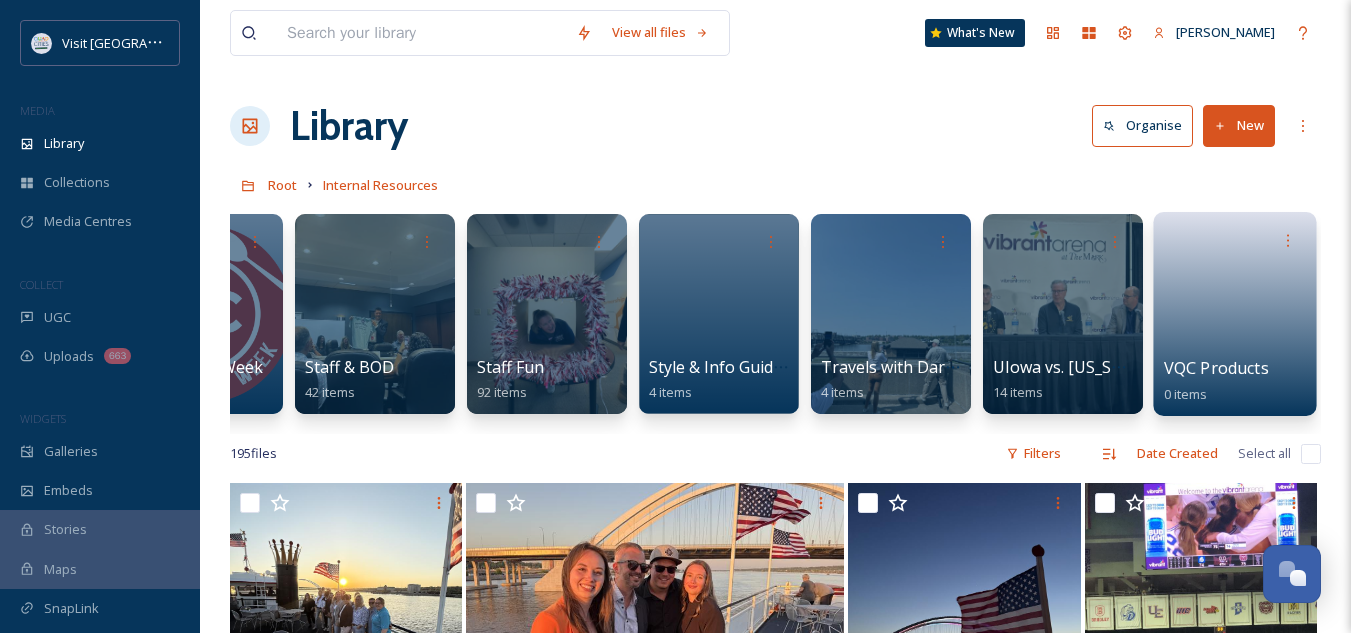 click on "VQC Products" at bounding box center [1216, 368] 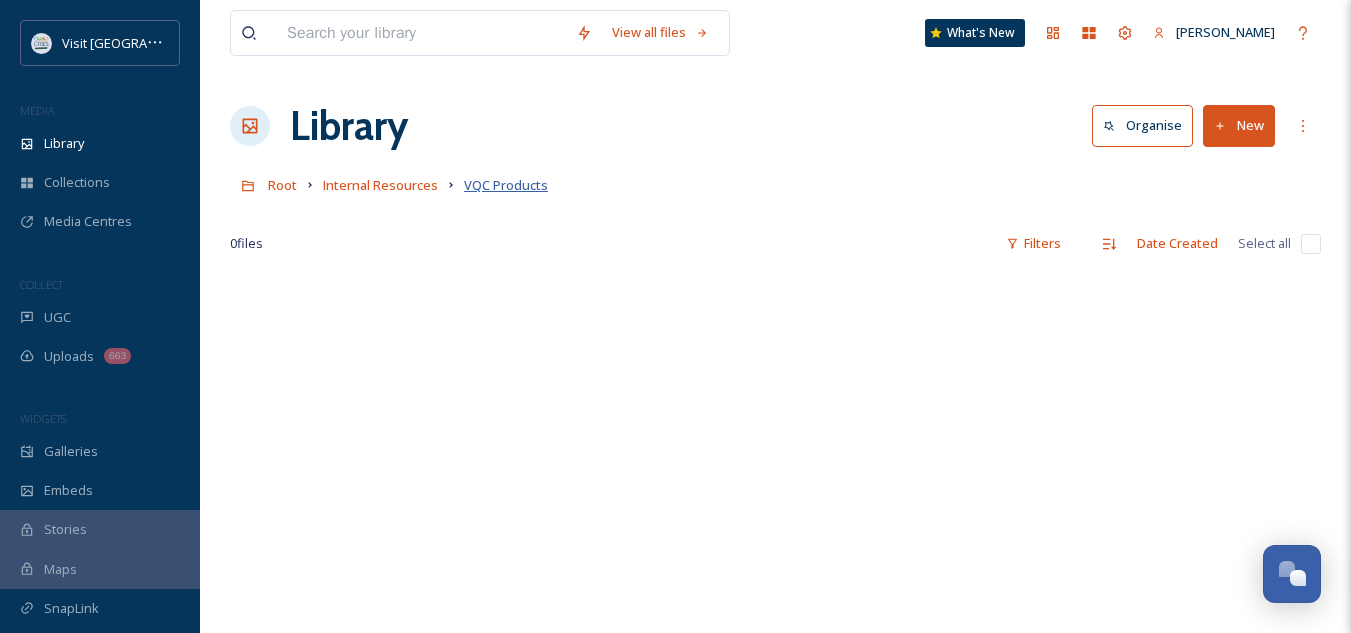 click on "VQC Products" at bounding box center (506, 185) 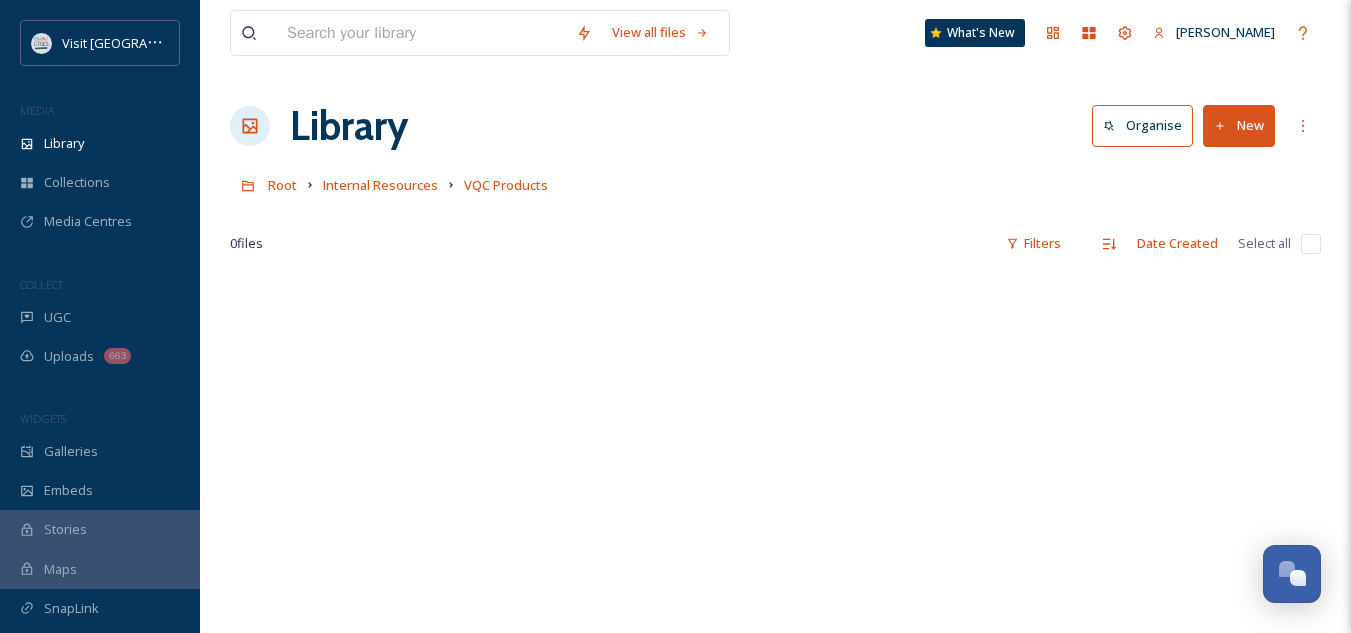 drag, startPoint x: 523, startPoint y: 183, endPoint x: 622, endPoint y: 158, distance: 102.10779 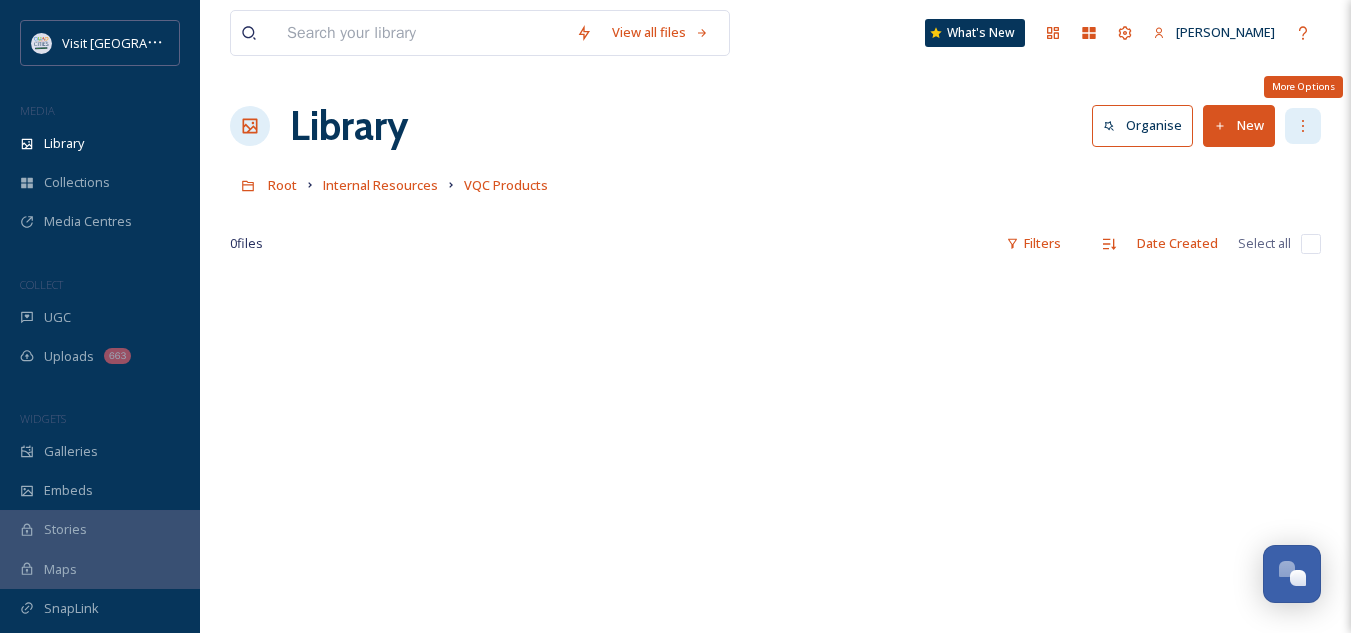click 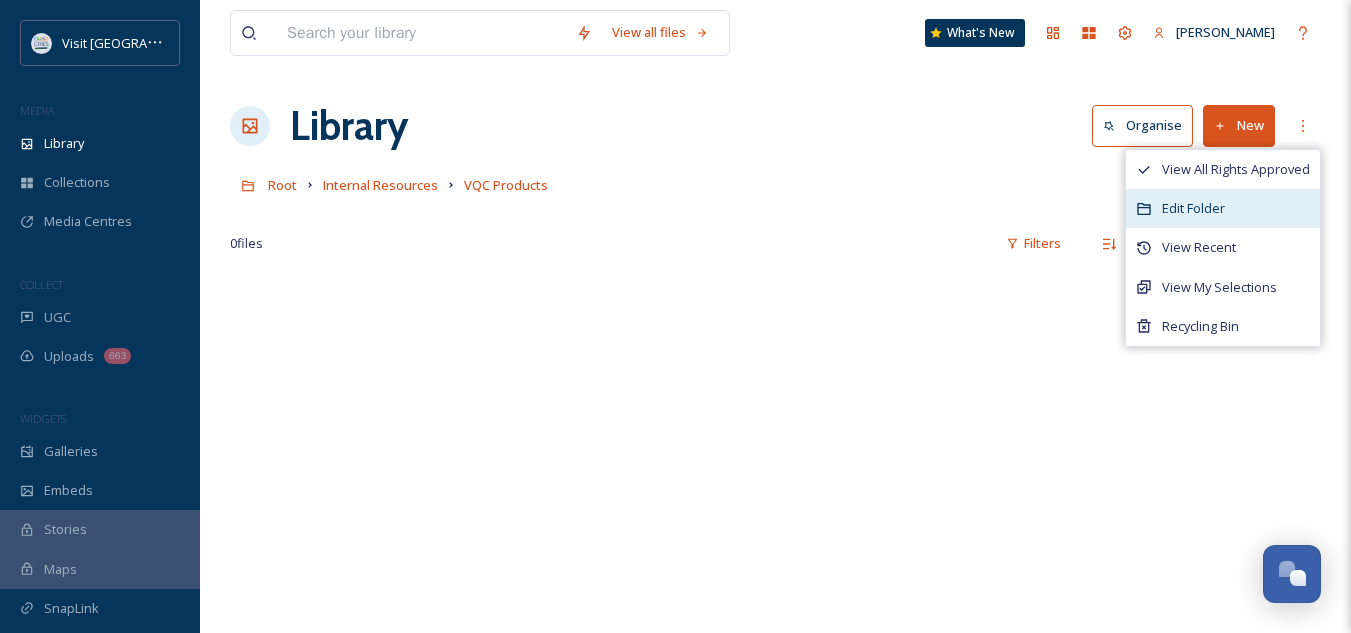 click on "Edit Folder" at bounding box center [1223, 208] 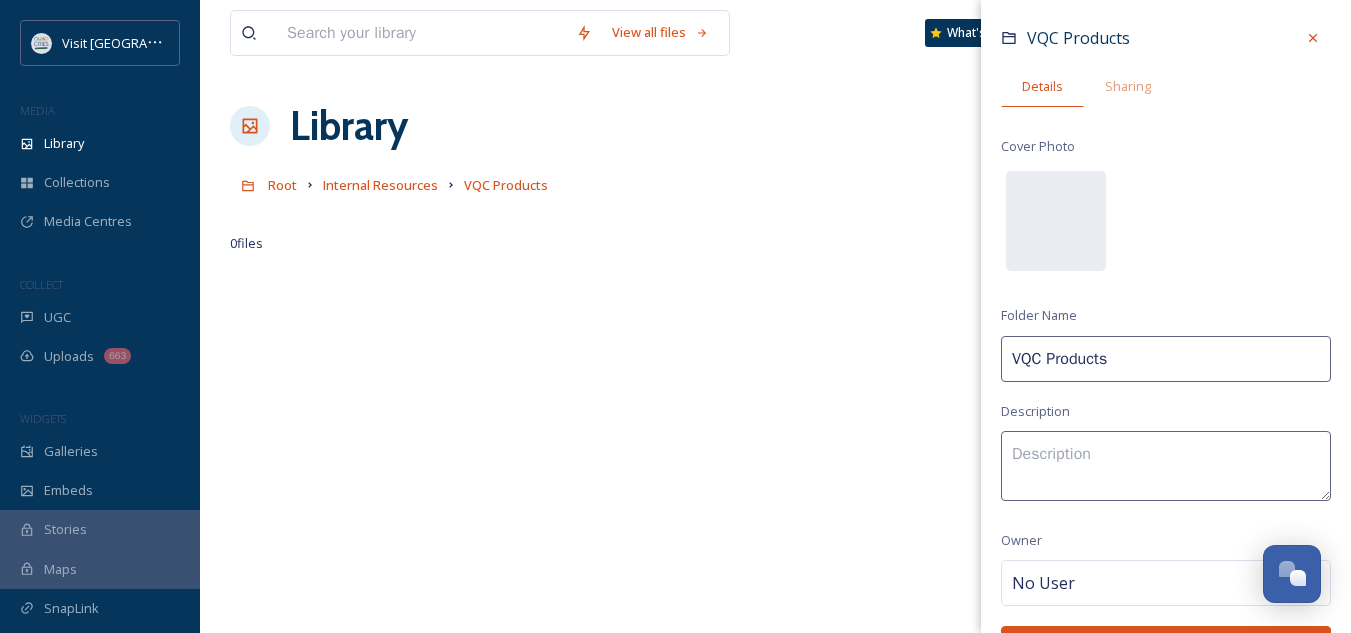 drag, startPoint x: 1121, startPoint y: 344, endPoint x: 893, endPoint y: 338, distance: 228.07893 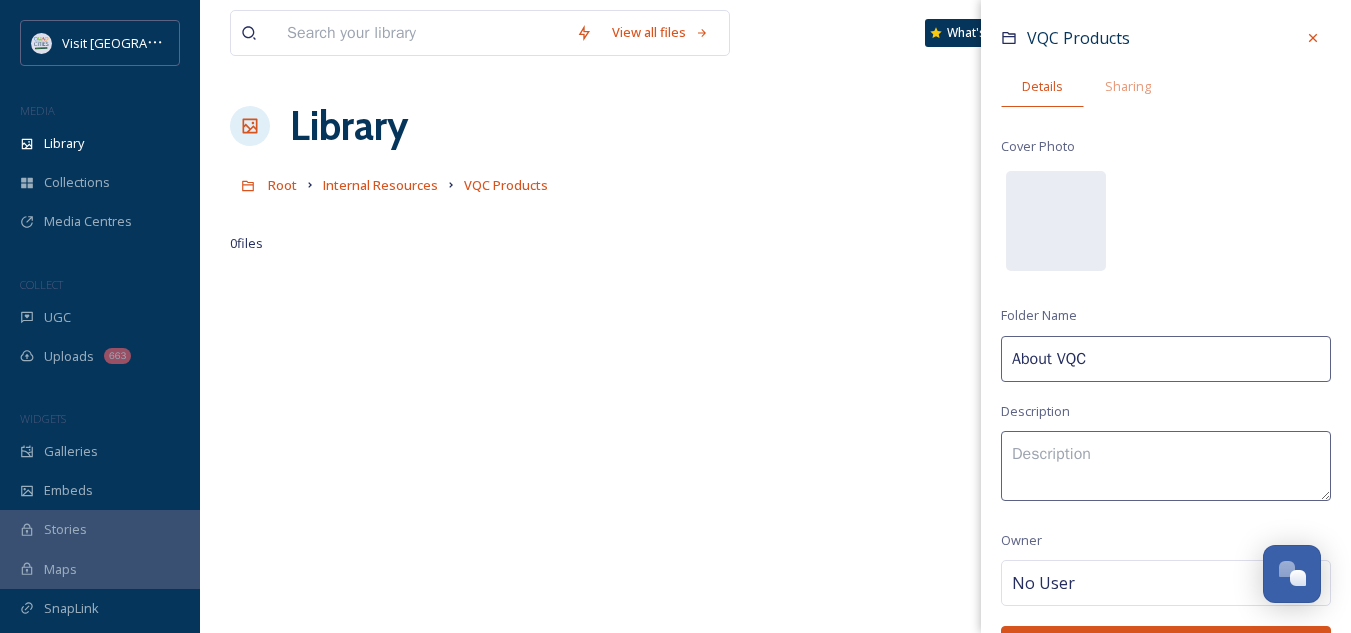 type on "About VQC" 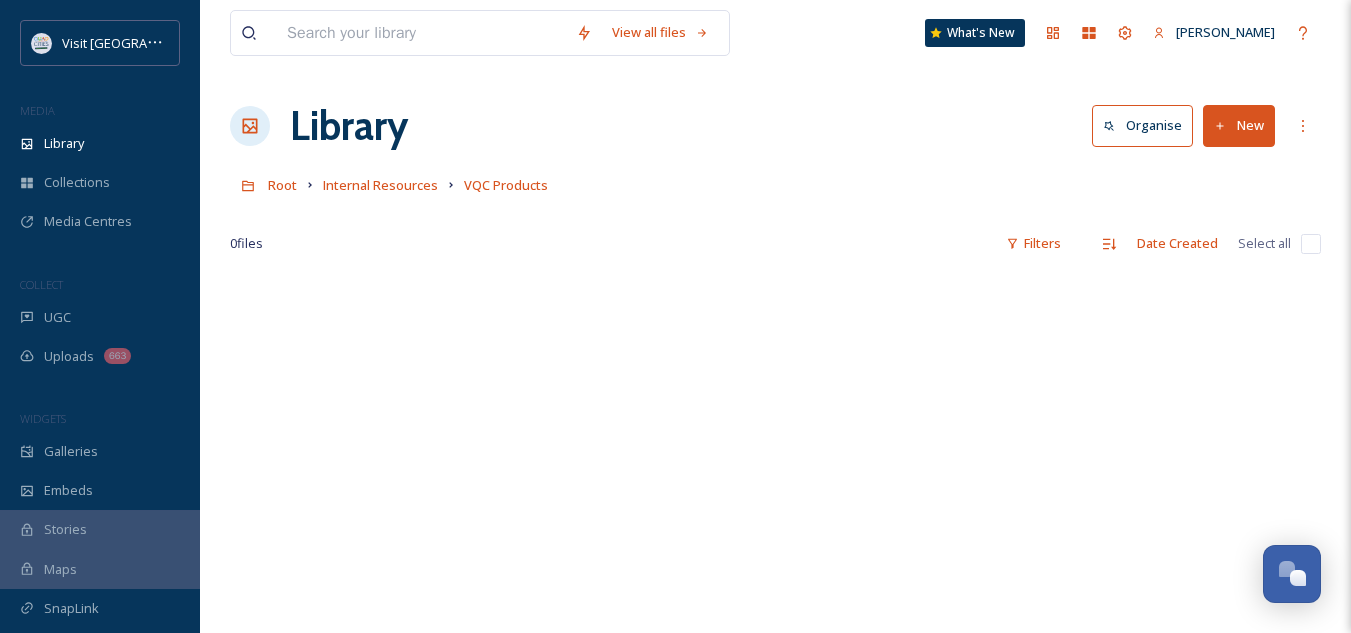 click on "New" at bounding box center (1239, 125) 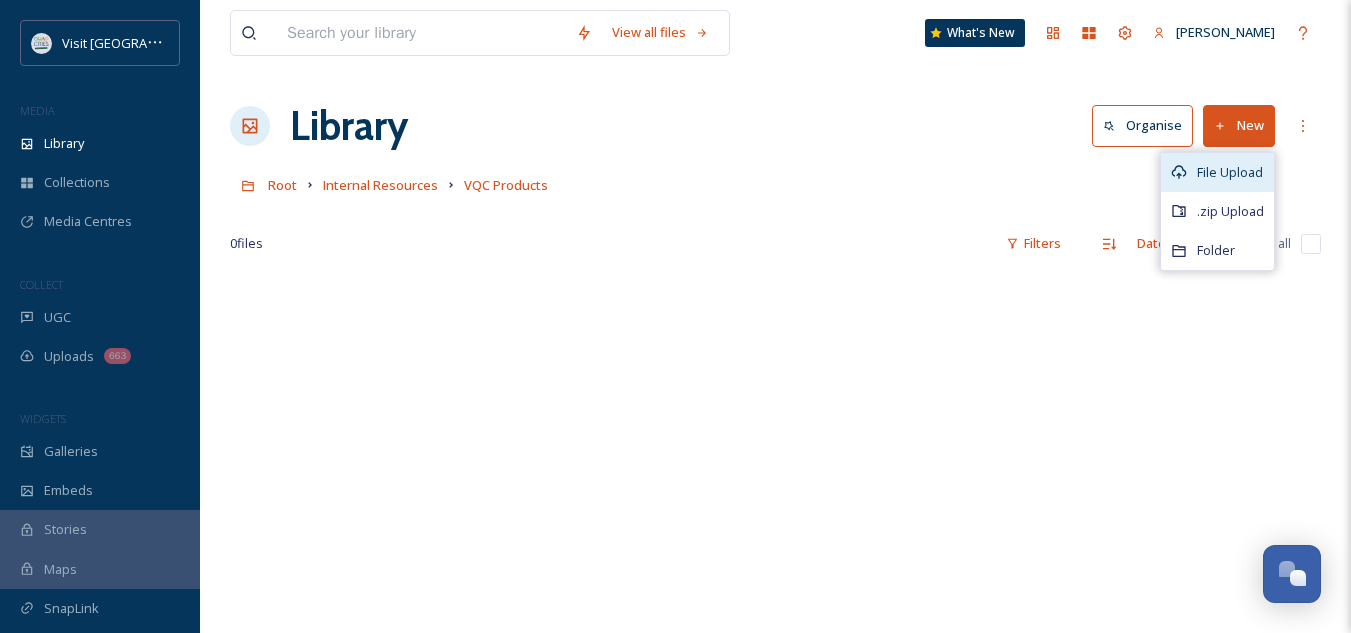 click 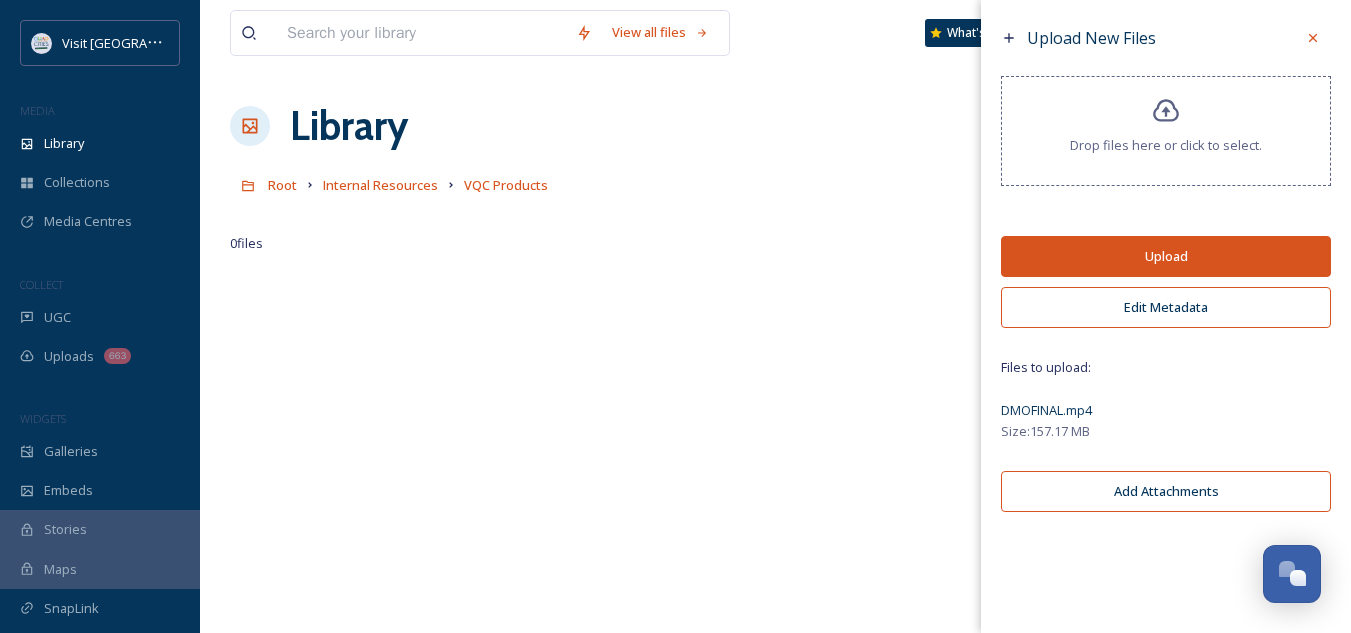 click on "Upload" at bounding box center (1166, 256) 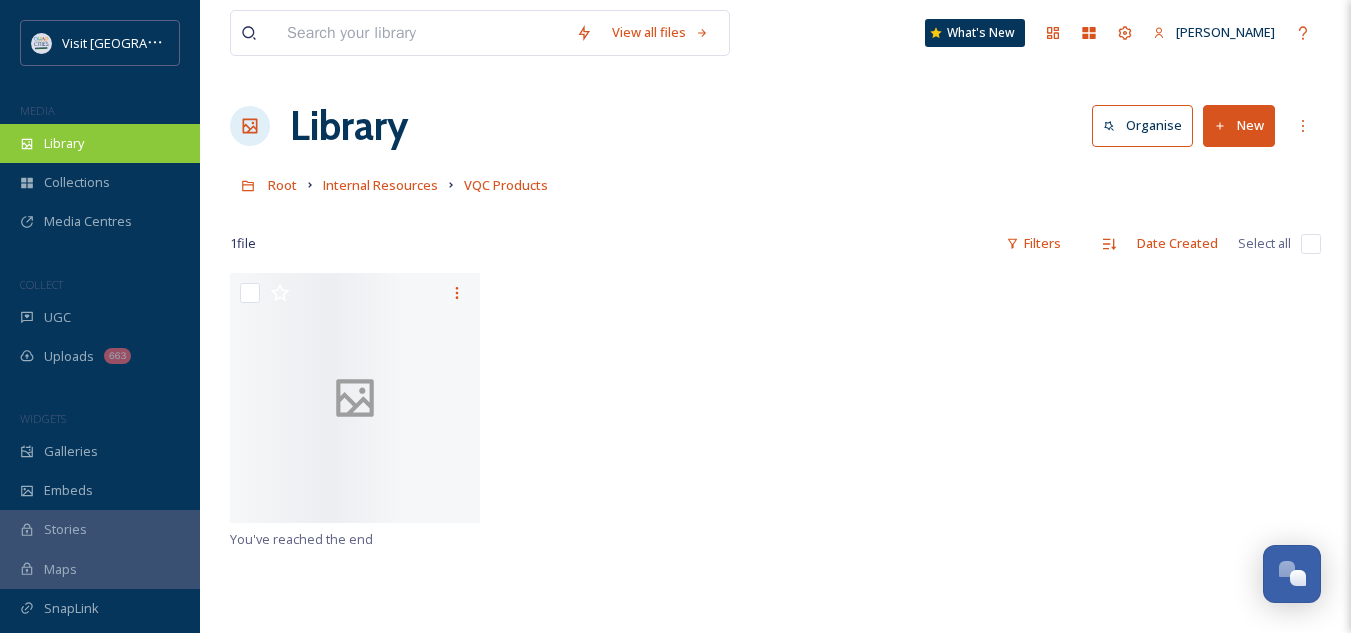 click on "Library" at bounding box center [100, 143] 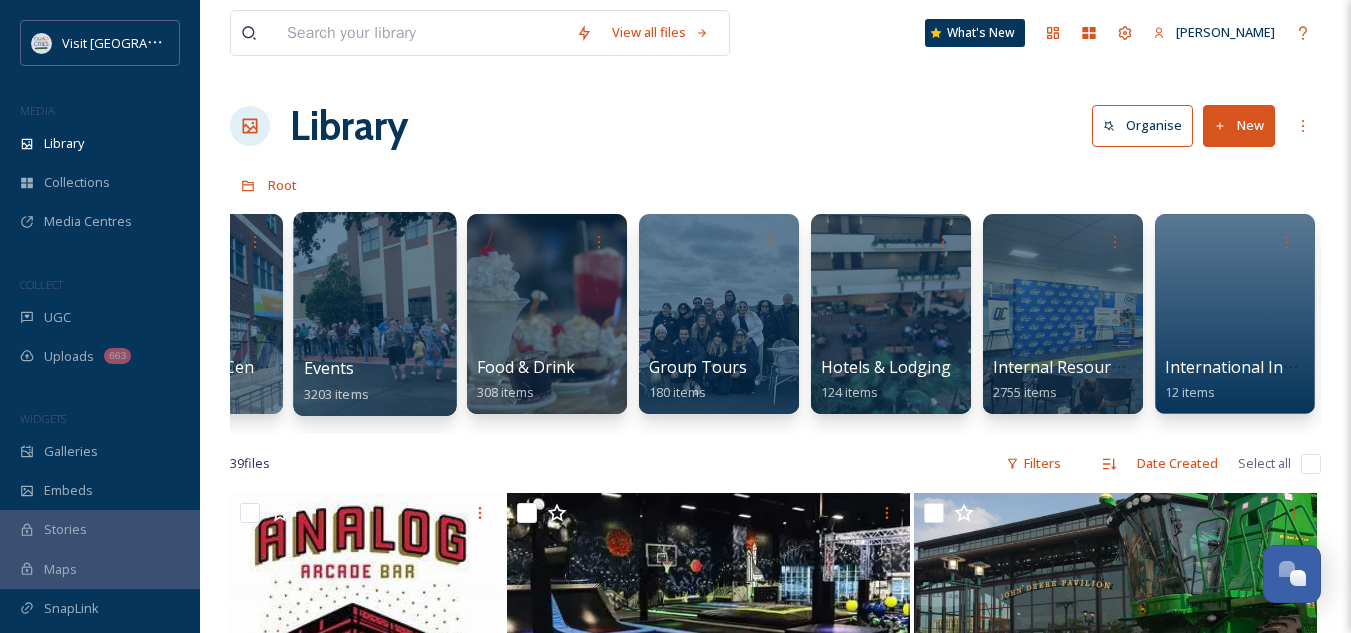 scroll, scrollTop: 0, scrollLeft: 704, axis: horizontal 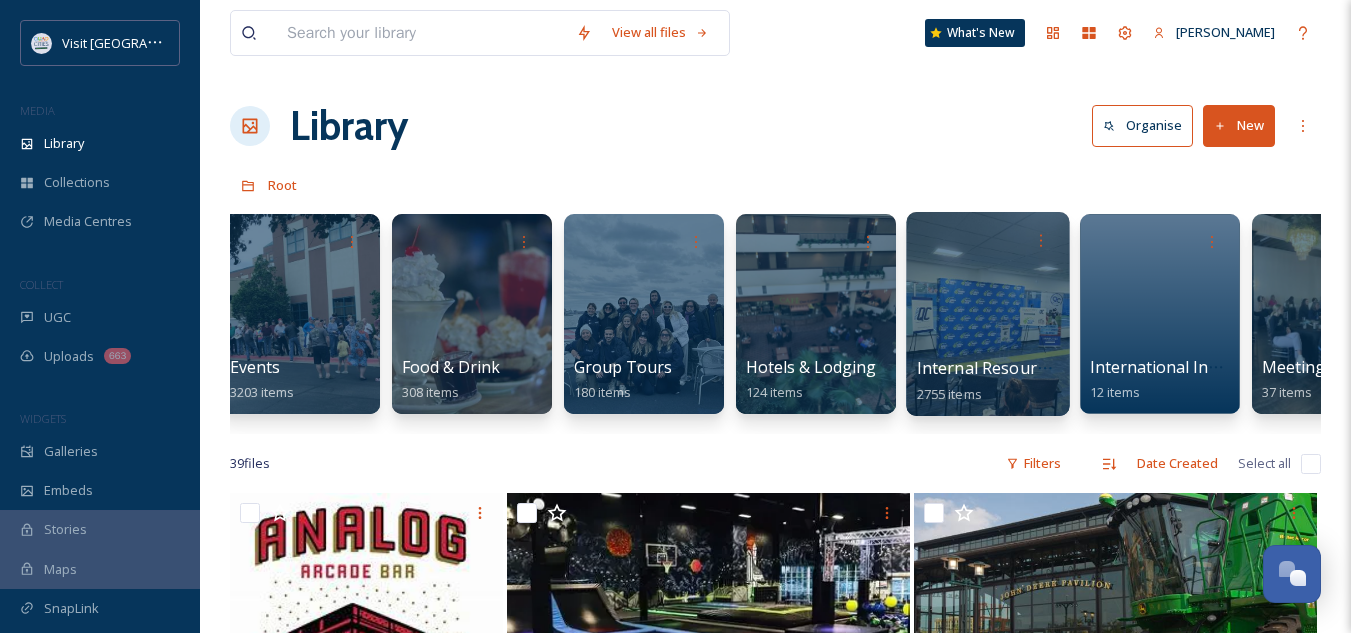 click on "Internal Resources" at bounding box center [989, 368] 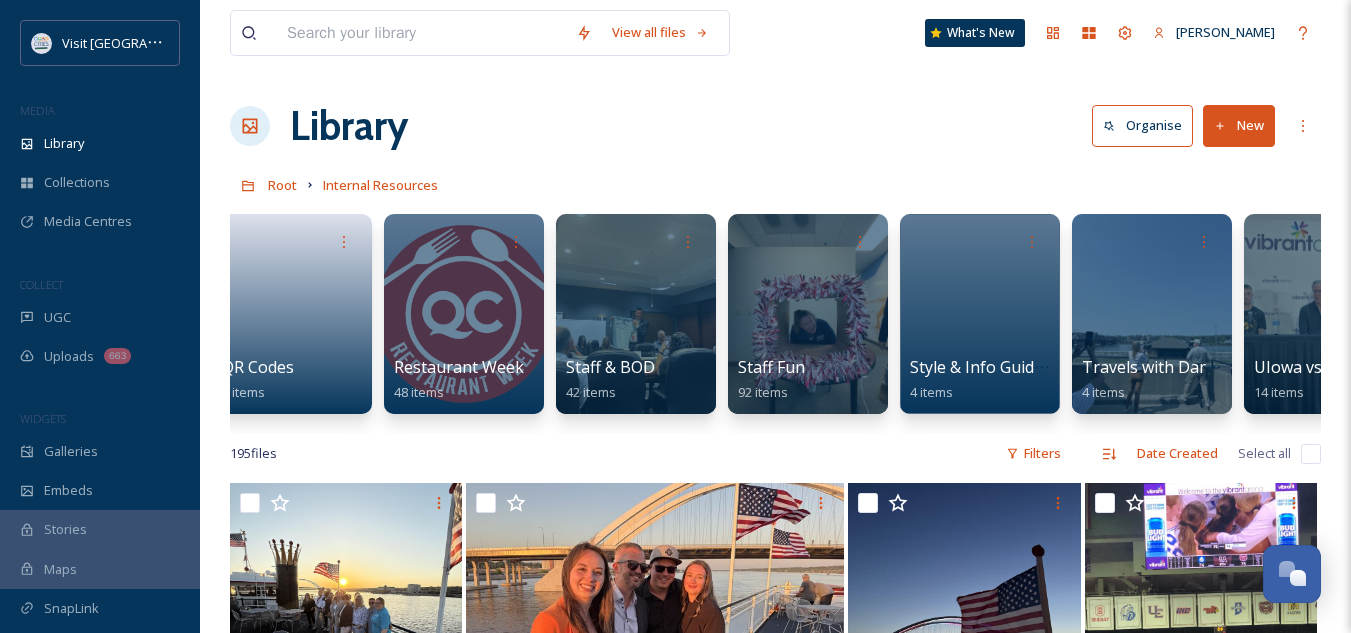 scroll, scrollTop: 0, scrollLeft: 2604, axis: horizontal 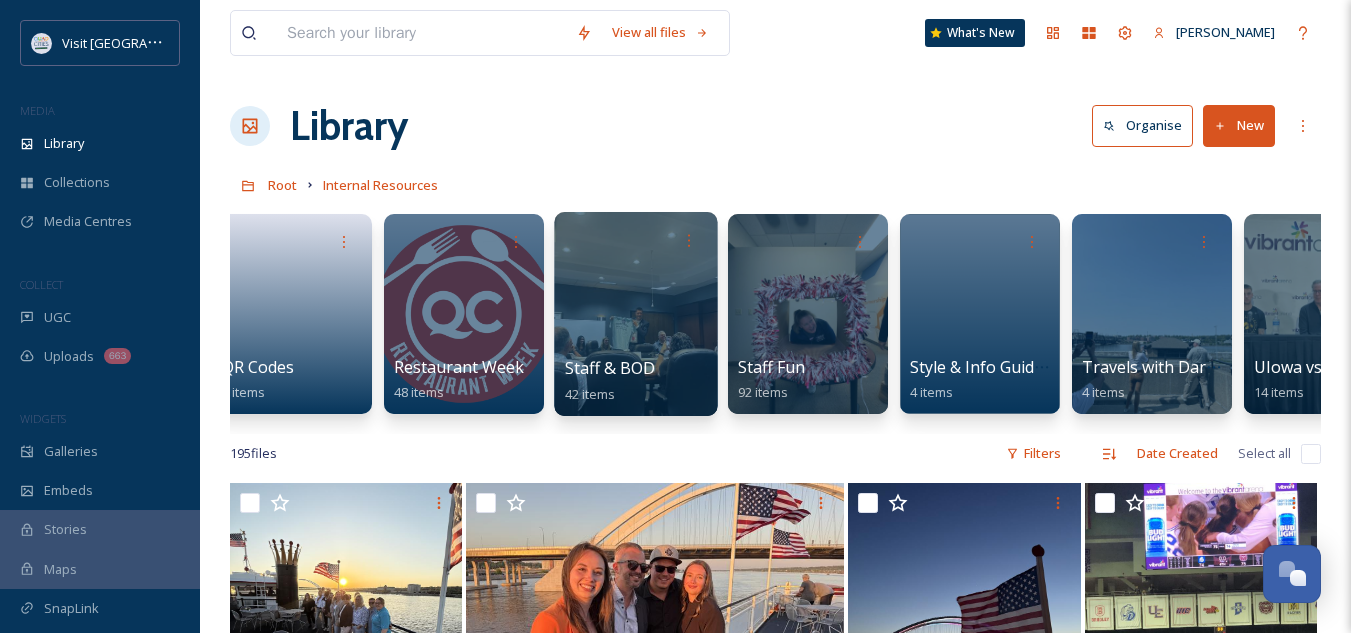 click on "Staff & BOD" at bounding box center (610, 368) 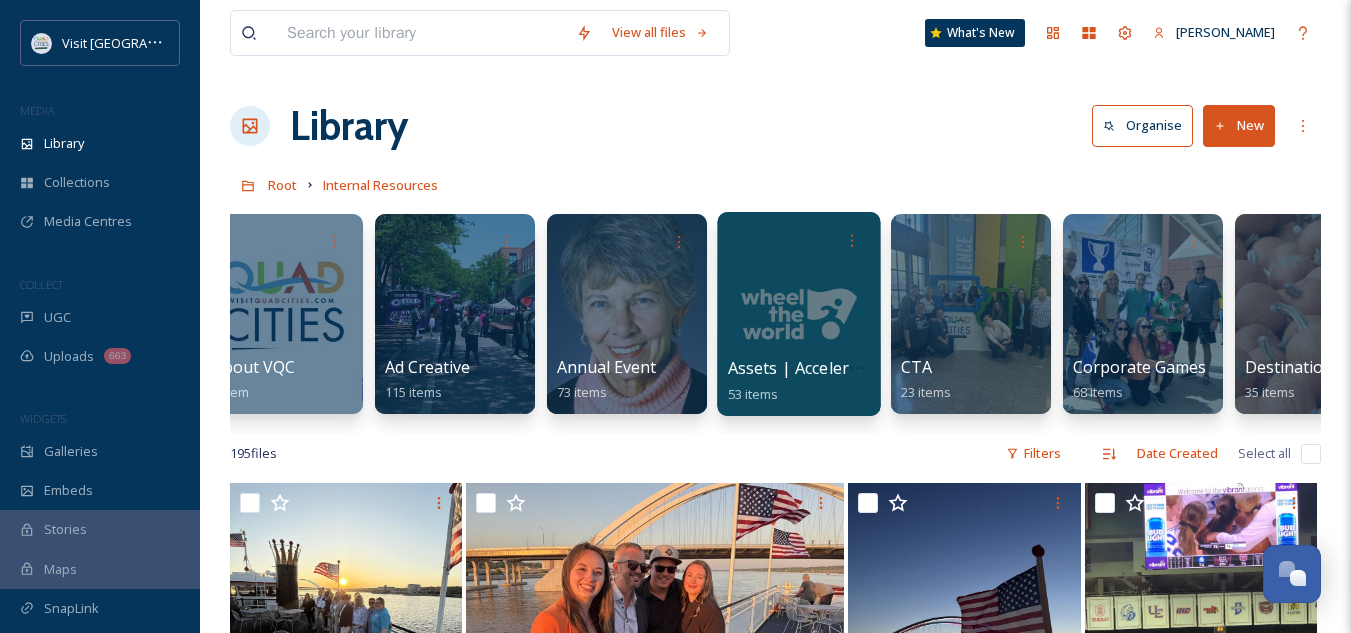 scroll, scrollTop: 0, scrollLeft: 0, axis: both 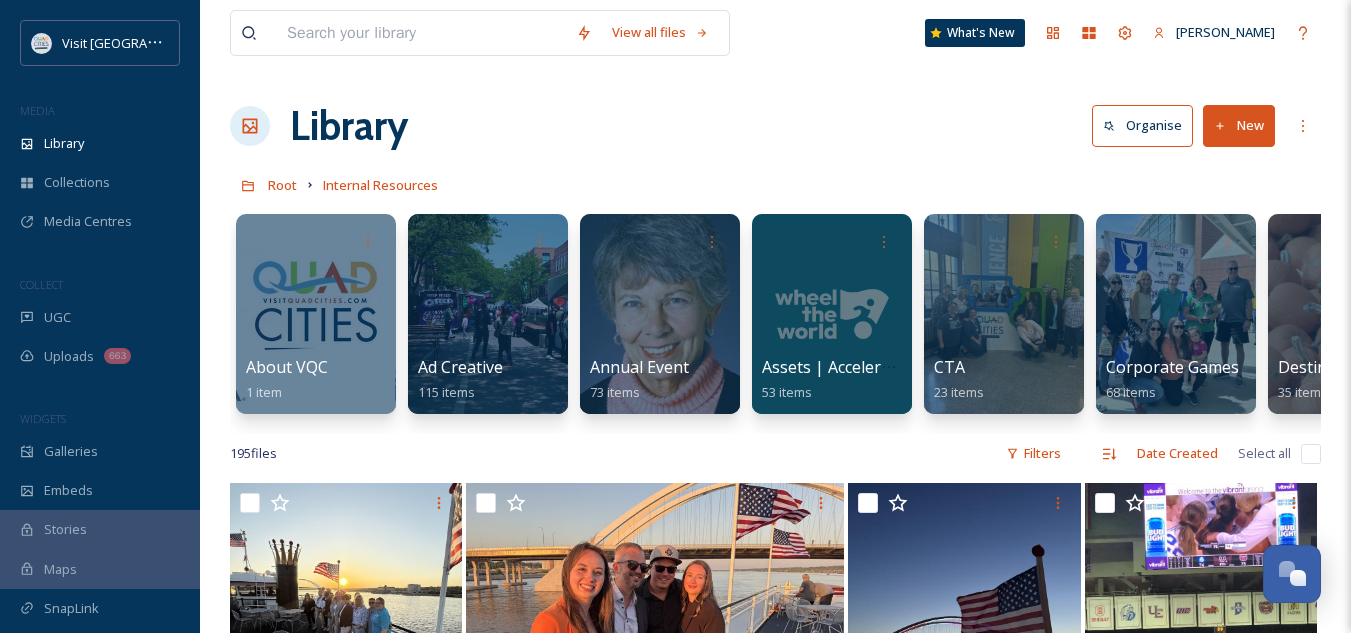 click at bounding box center (421, 33) 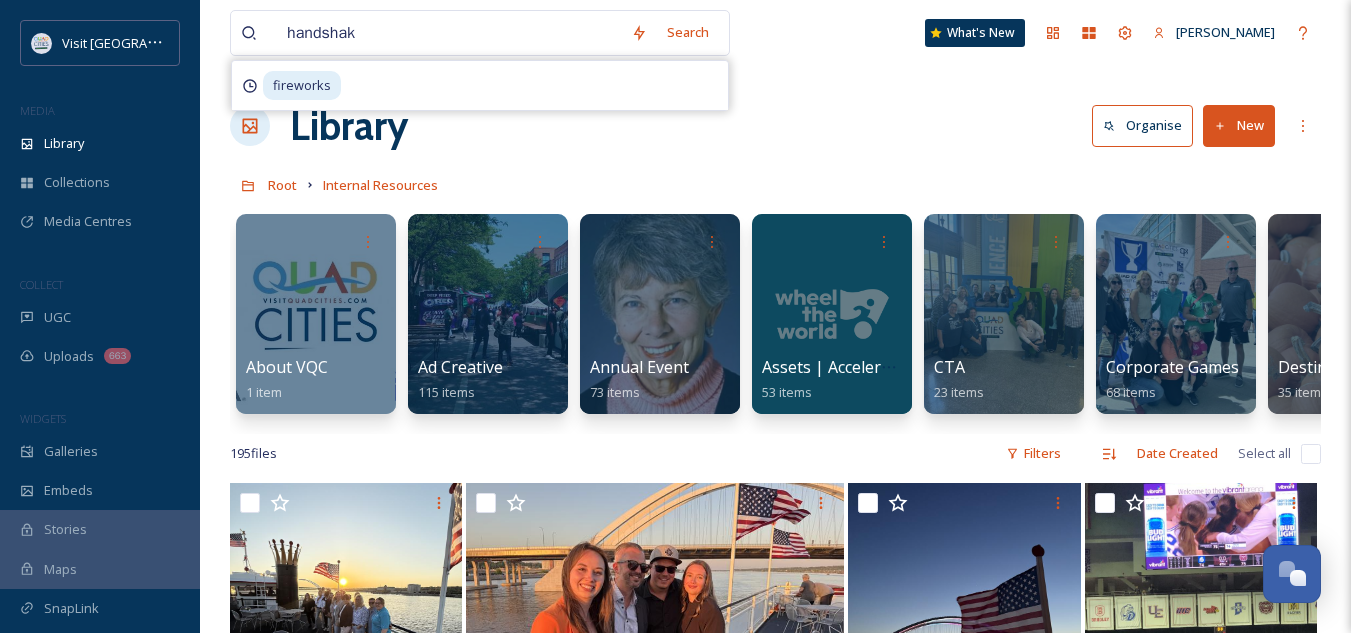 type on "handshake" 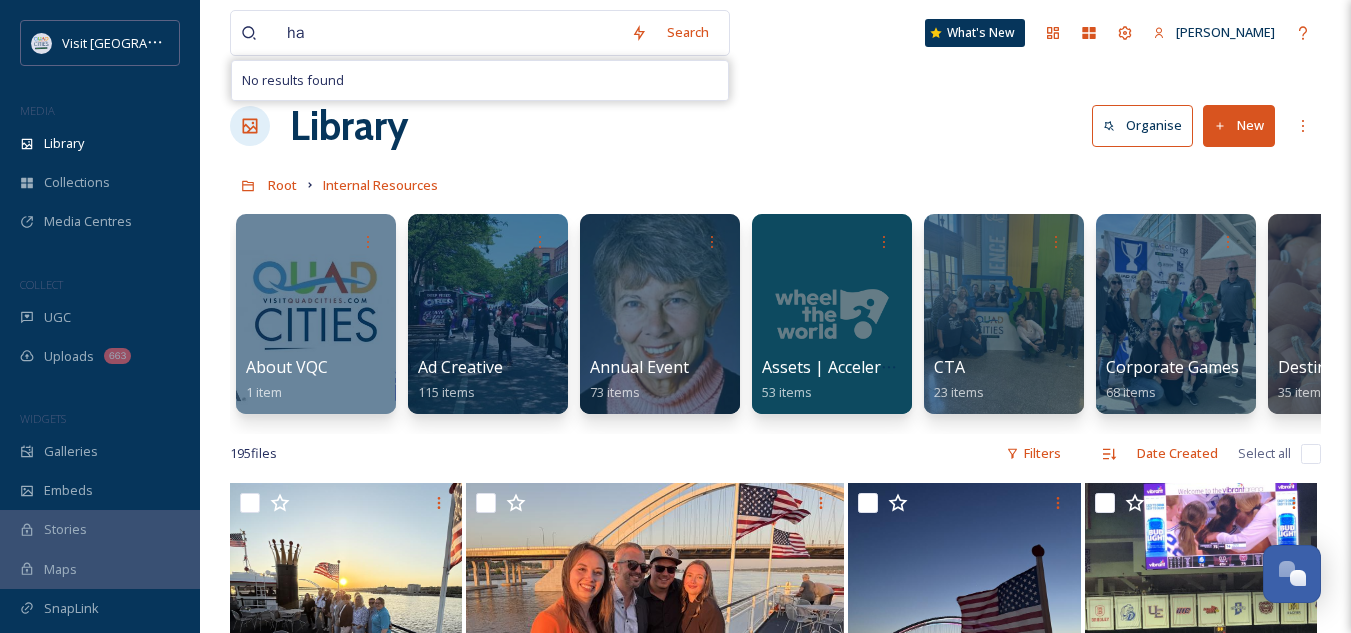 type on "h" 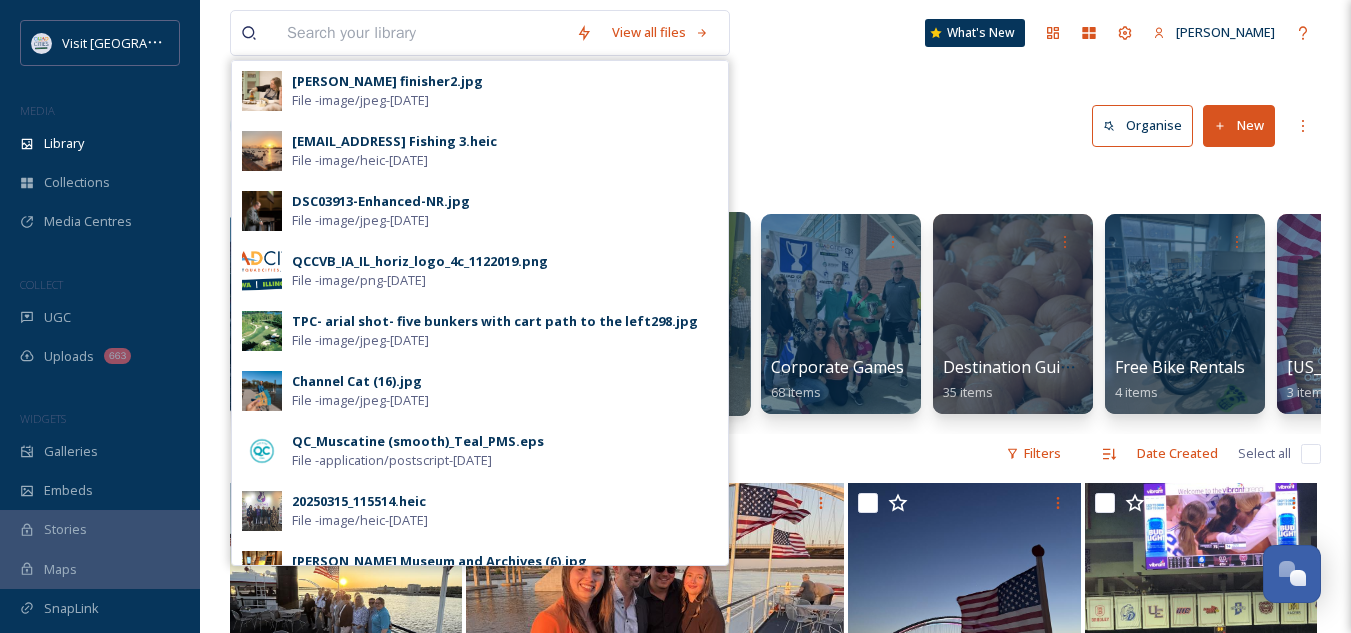 scroll, scrollTop: 0, scrollLeft: 337, axis: horizontal 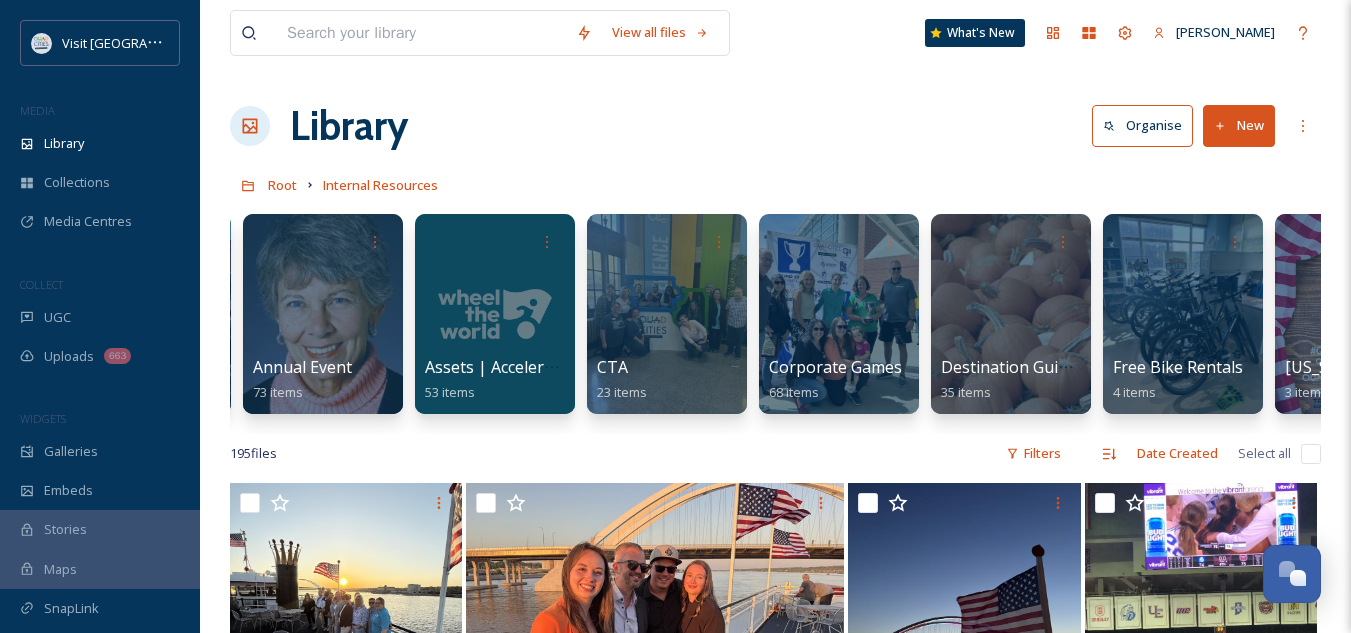 click on "View all files What's New [PERSON_NAME] Library Organise New Root Internal Resources Your Selections There is nothing here. About VQC 1   item Ad Creative 115   items Annual Event 73   items Assets | AccelerateVQC 53   items CTA 23   items Corporate Games  68   items Destination Guide Events Calendar  35   items Free Bike Rentals  4   items [US_STATE] Foodies Holiday Campaign 3   items Investors 70   items KWQC Segment 30   items Logos & Branding 1641   items Merchandise 192   items Partners 45   items Podcast 6   items QR Codes 0   items Restaurant Week 48   items Staff & BOD 42   items Staff Fun 92   items Style & Info Guides 4   items Travels with Darley Filming 4   items UIowa vs. [US_STATE] Press Conference  14   items 195  file s Filters Date Created Select all" at bounding box center [775, 1028] 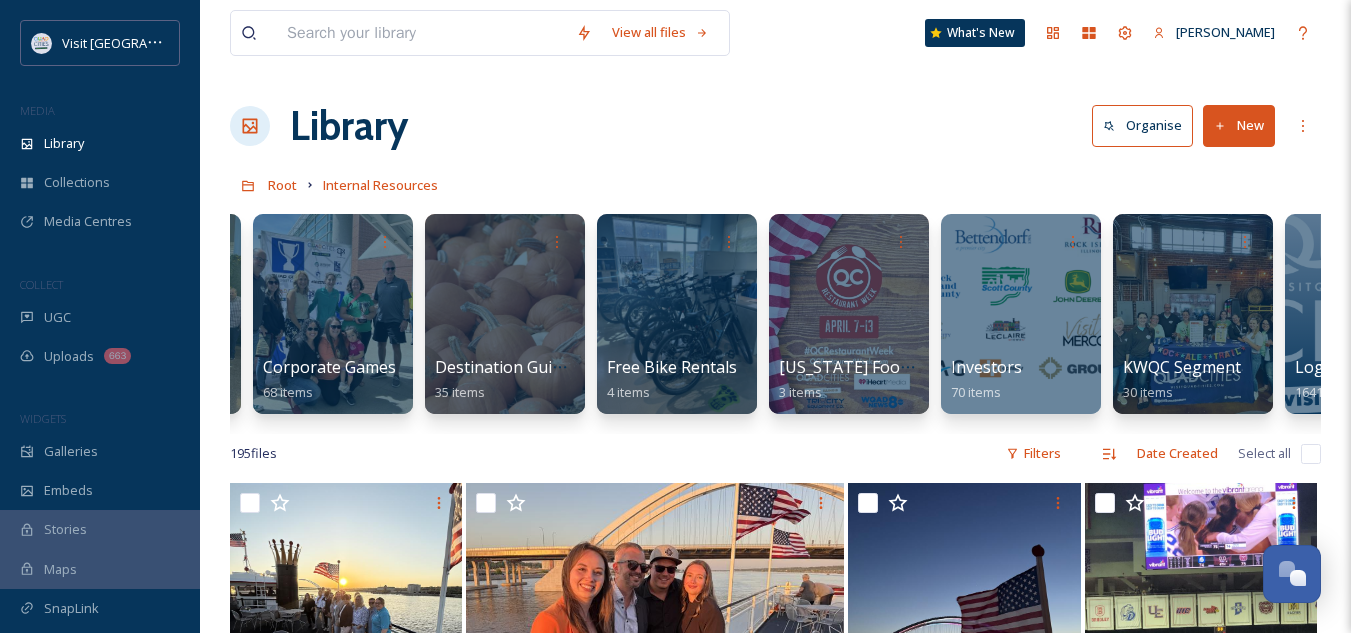scroll, scrollTop: 0, scrollLeft: 850, axis: horizontal 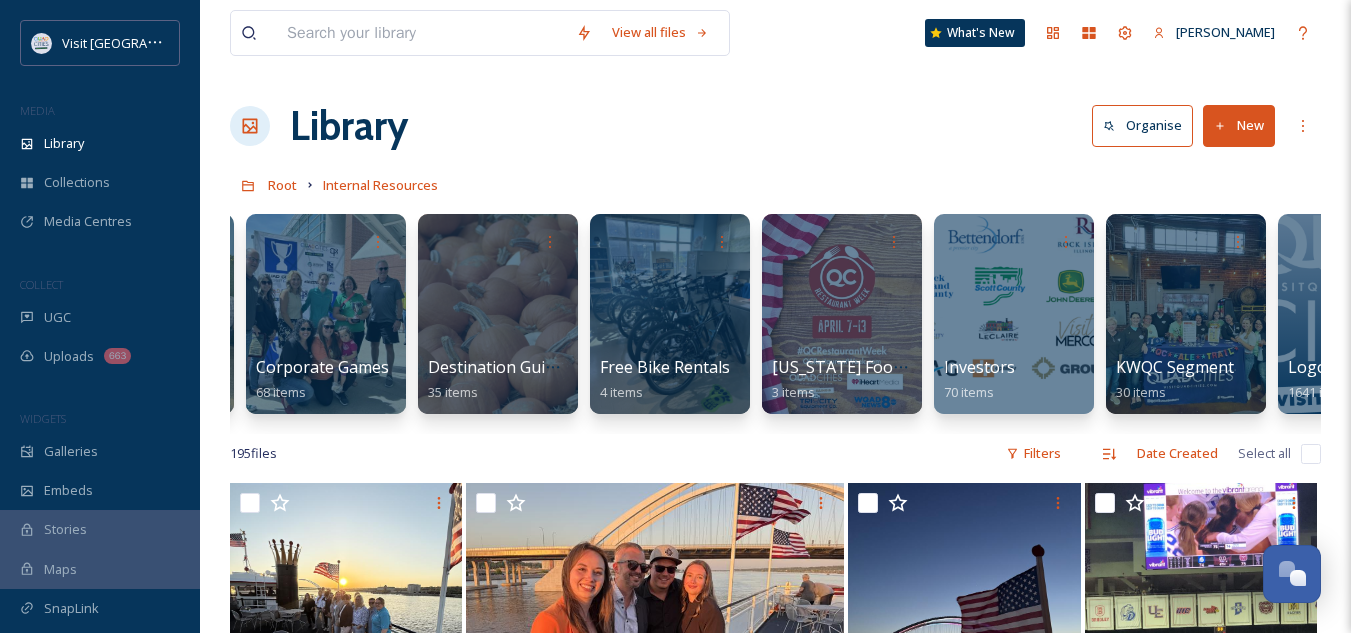 click at bounding box center [421, 33] 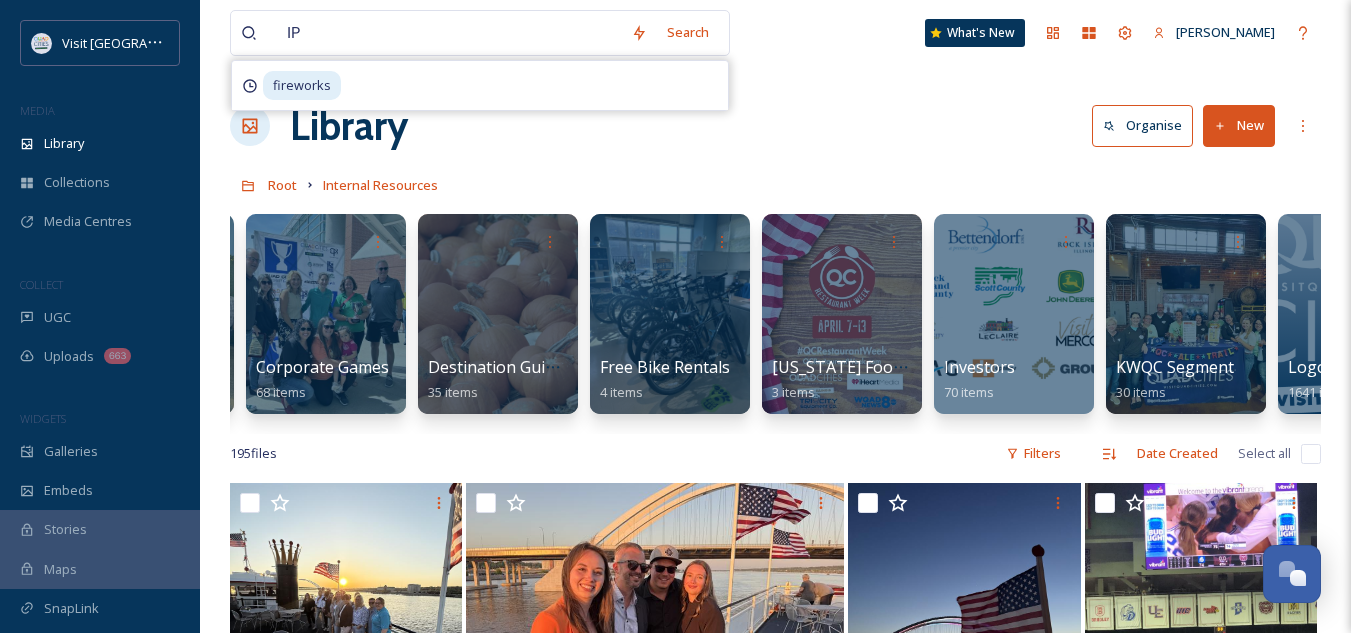 type on "IPW" 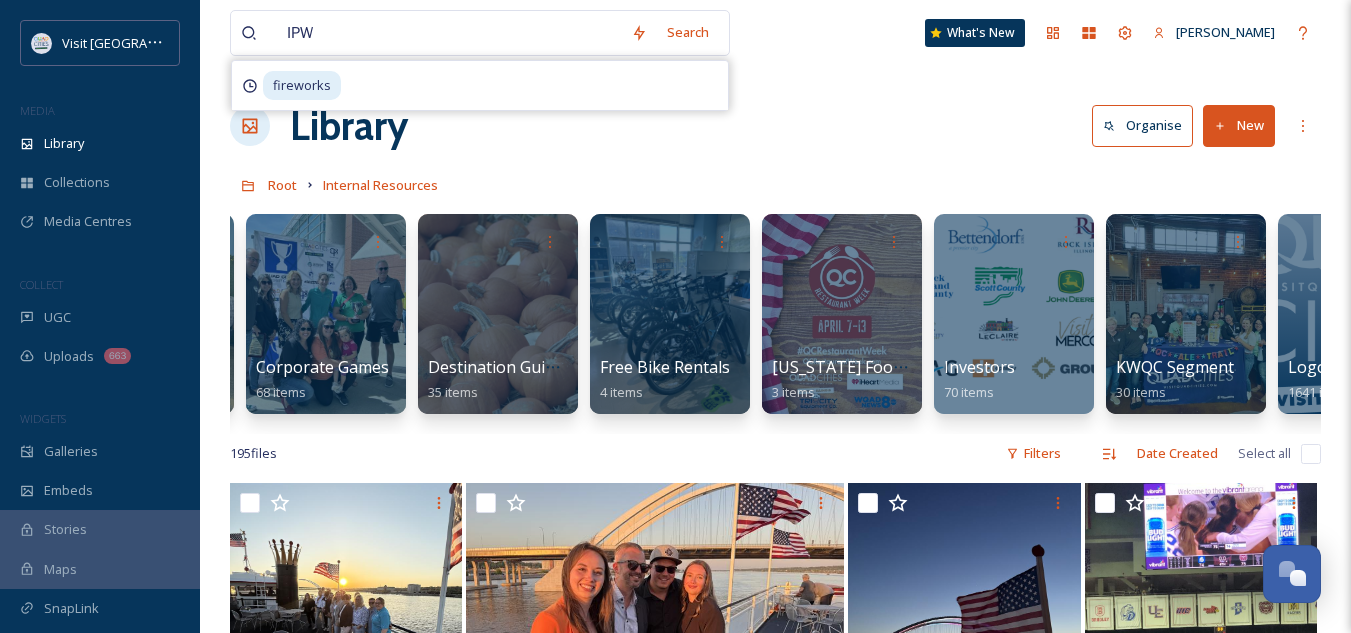 type 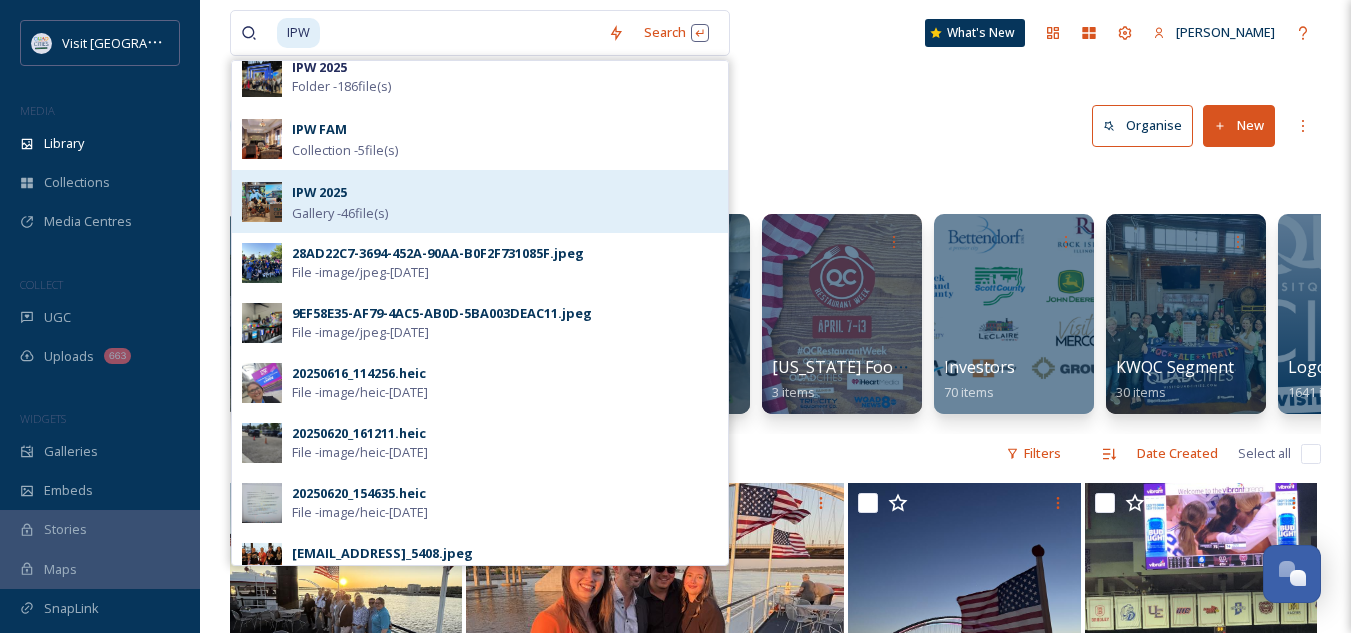 scroll, scrollTop: 75, scrollLeft: 0, axis: vertical 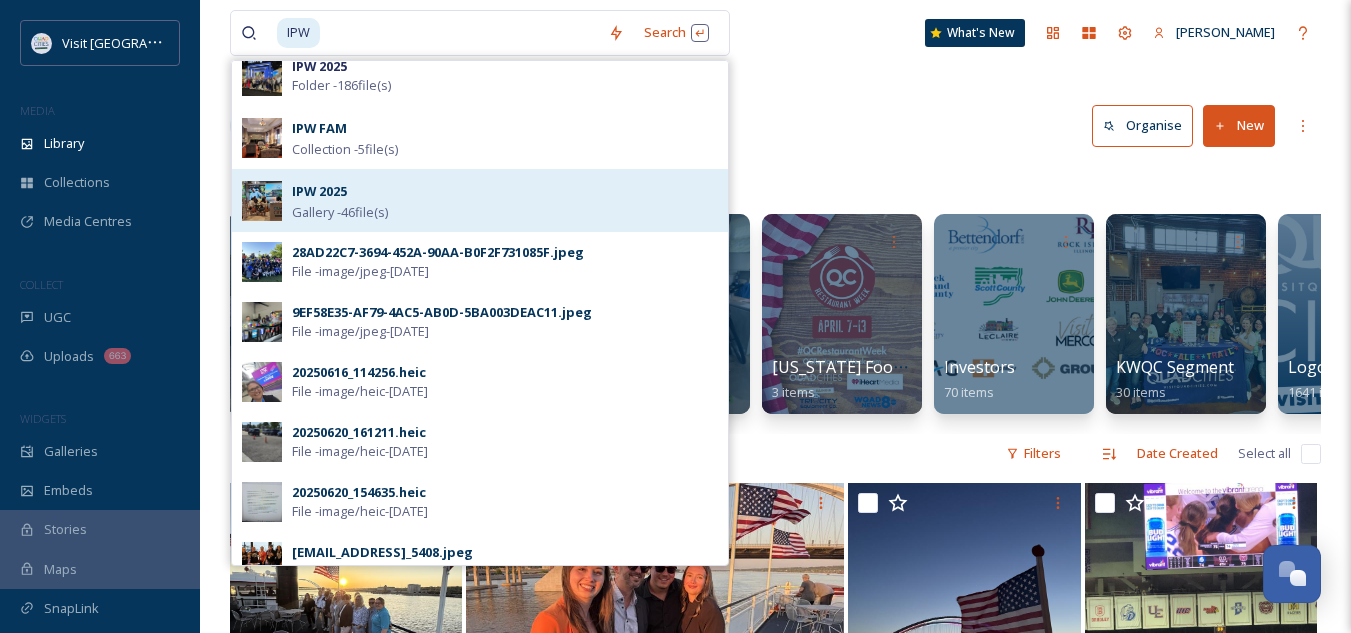 click on "IPW 2025 Gallery -  46  file(s)" at bounding box center [505, 200] 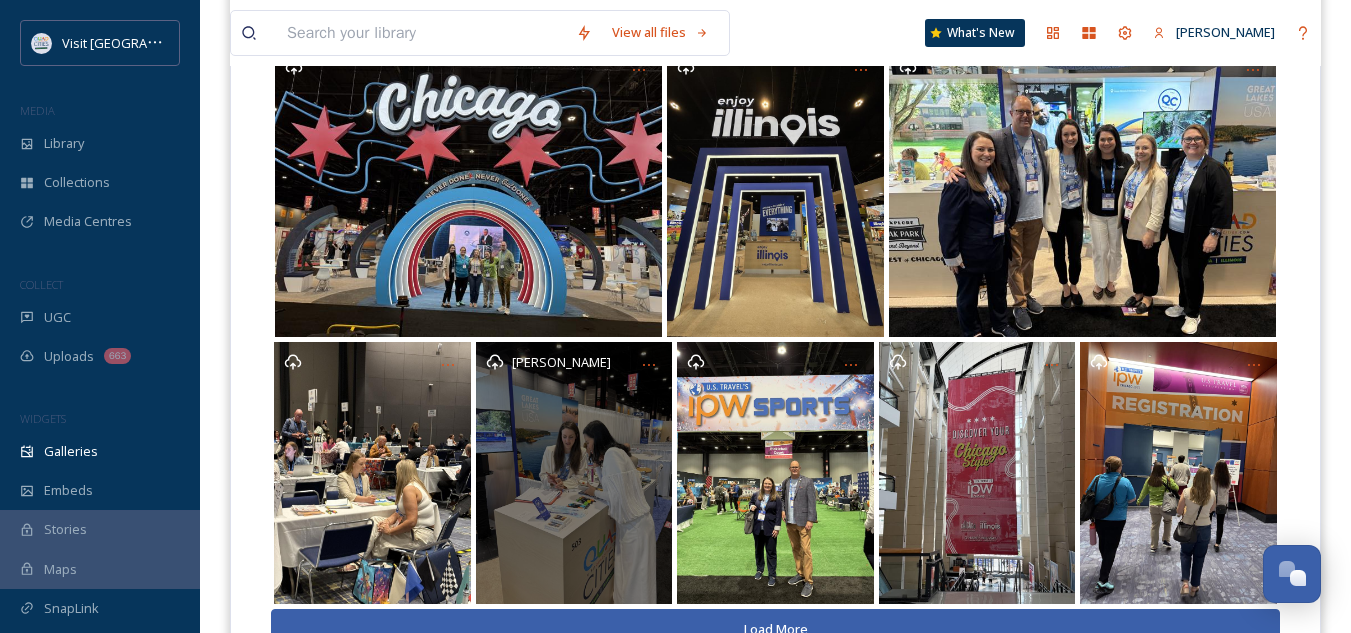 scroll, scrollTop: 360, scrollLeft: 0, axis: vertical 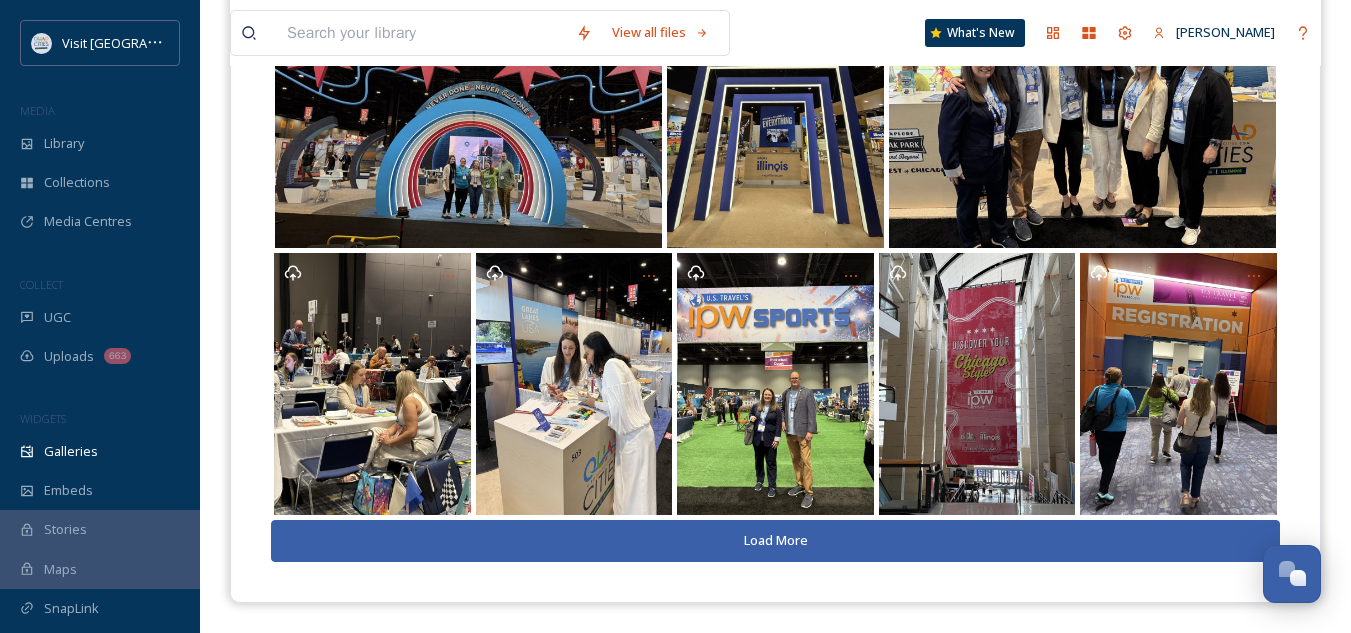 click on "Load More" at bounding box center [775, 259] 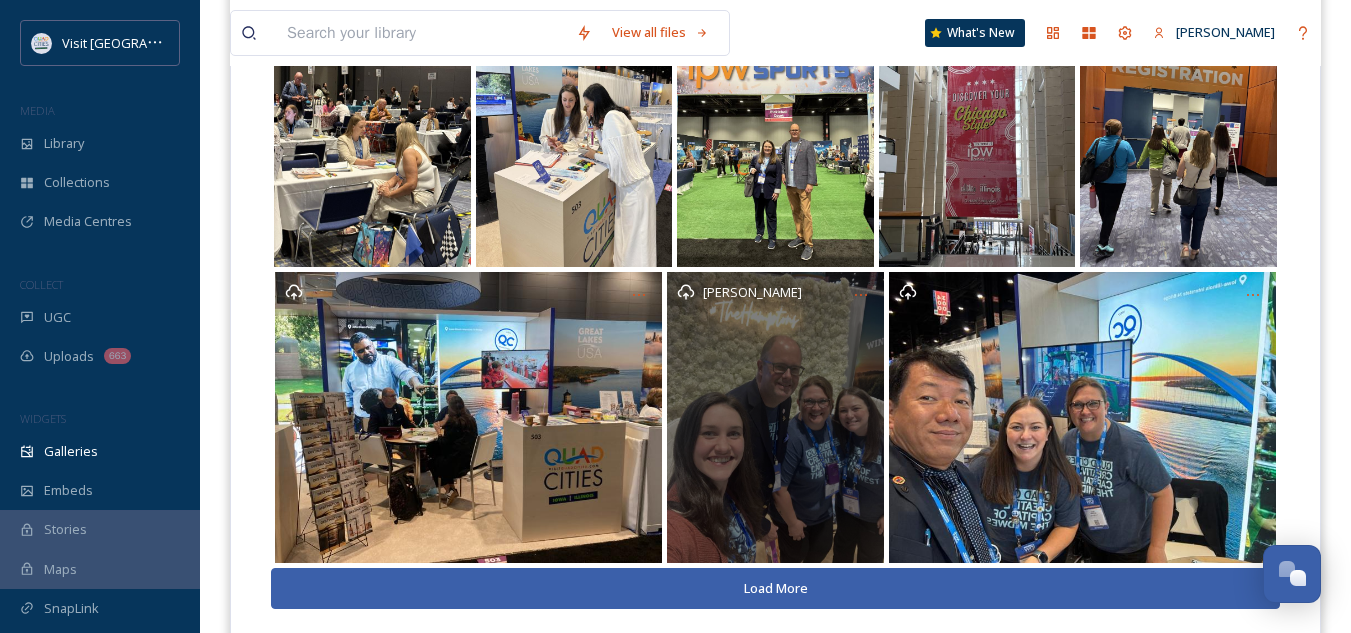 scroll, scrollTop: 655, scrollLeft: 0, axis: vertical 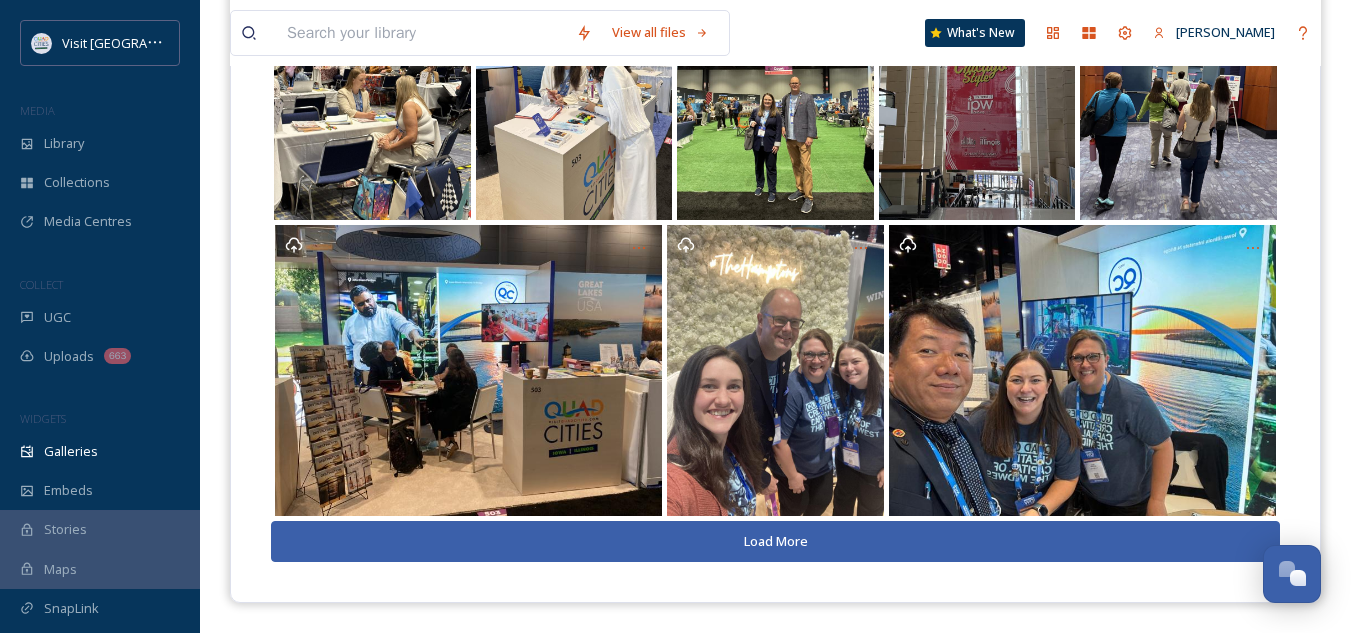 click on "Load More" at bounding box center [775, 541] 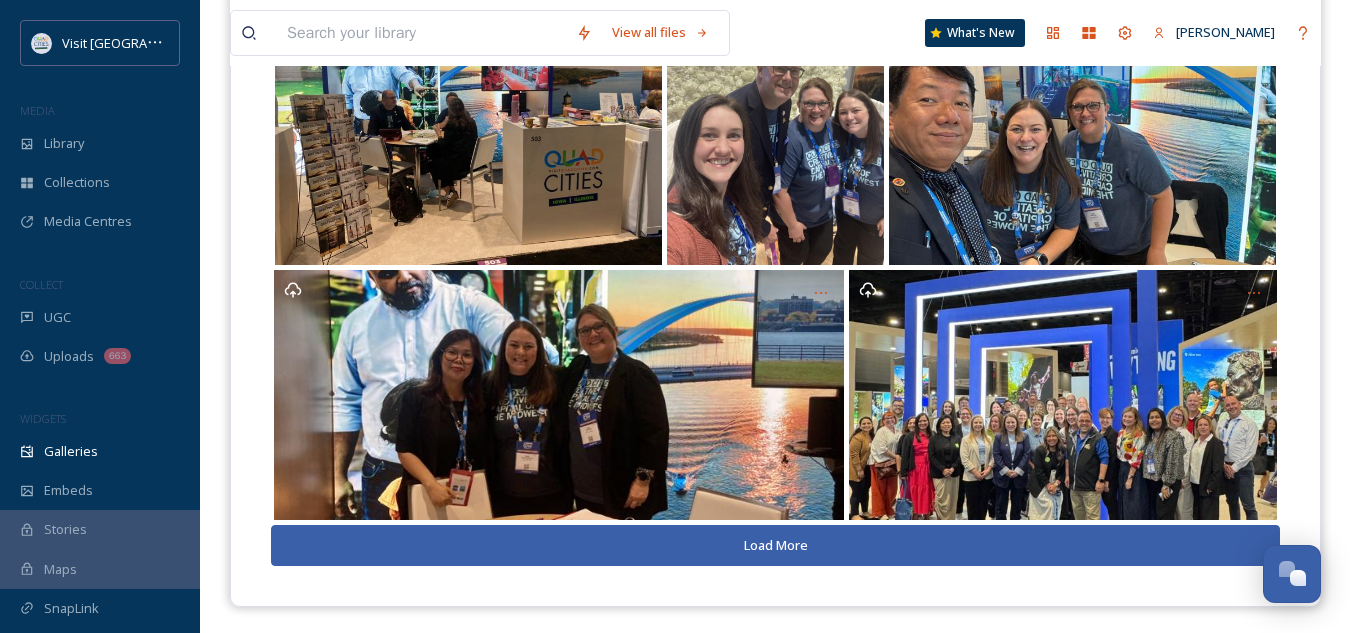 scroll, scrollTop: 910, scrollLeft: 0, axis: vertical 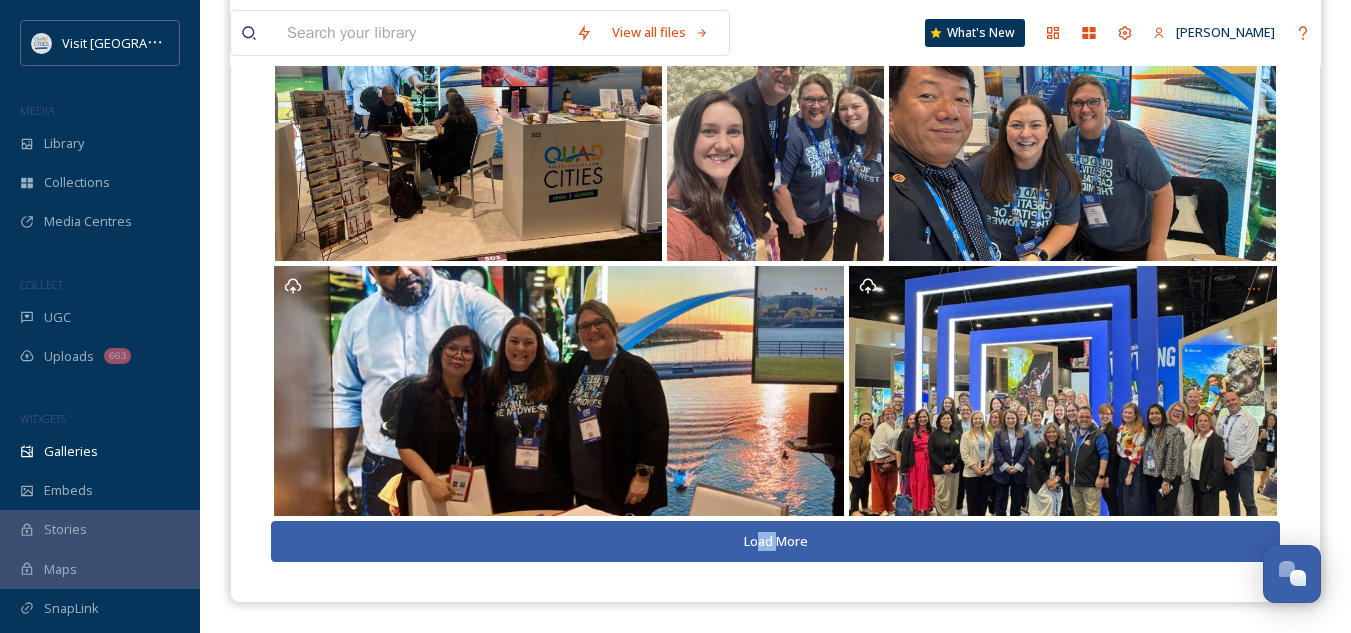 drag, startPoint x: 761, startPoint y: 572, endPoint x: 775, endPoint y: 550, distance: 26.076809 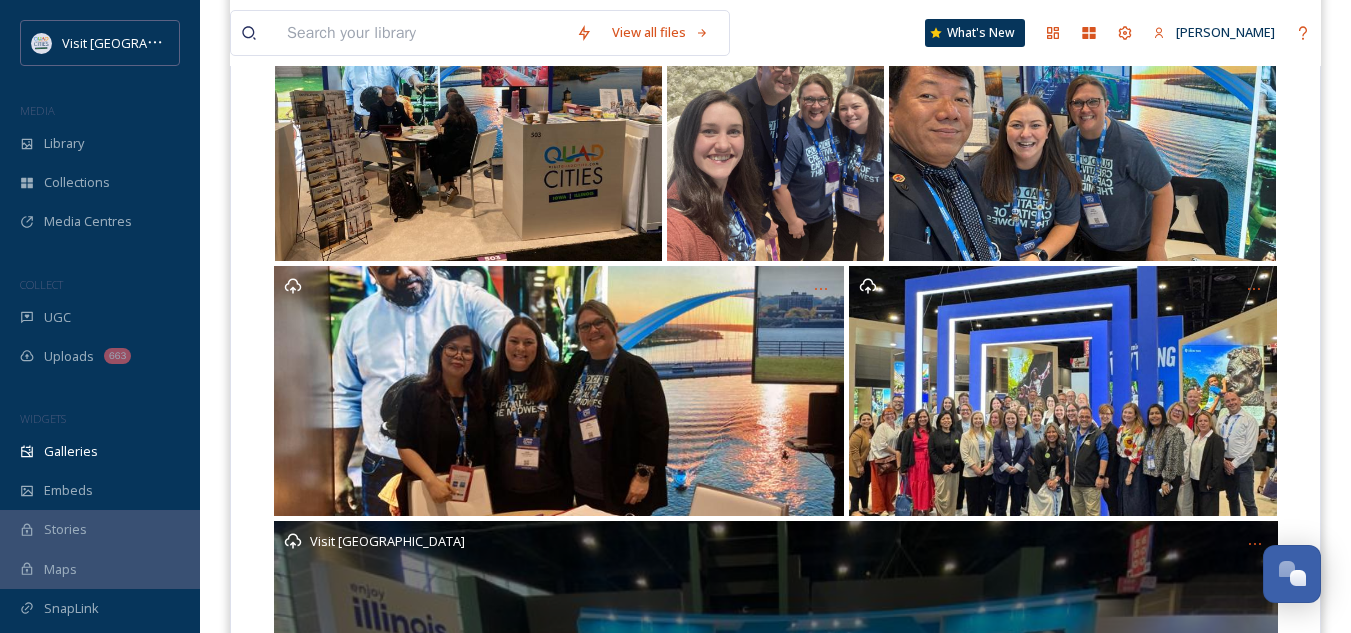 scroll, scrollTop: 1165, scrollLeft: 0, axis: vertical 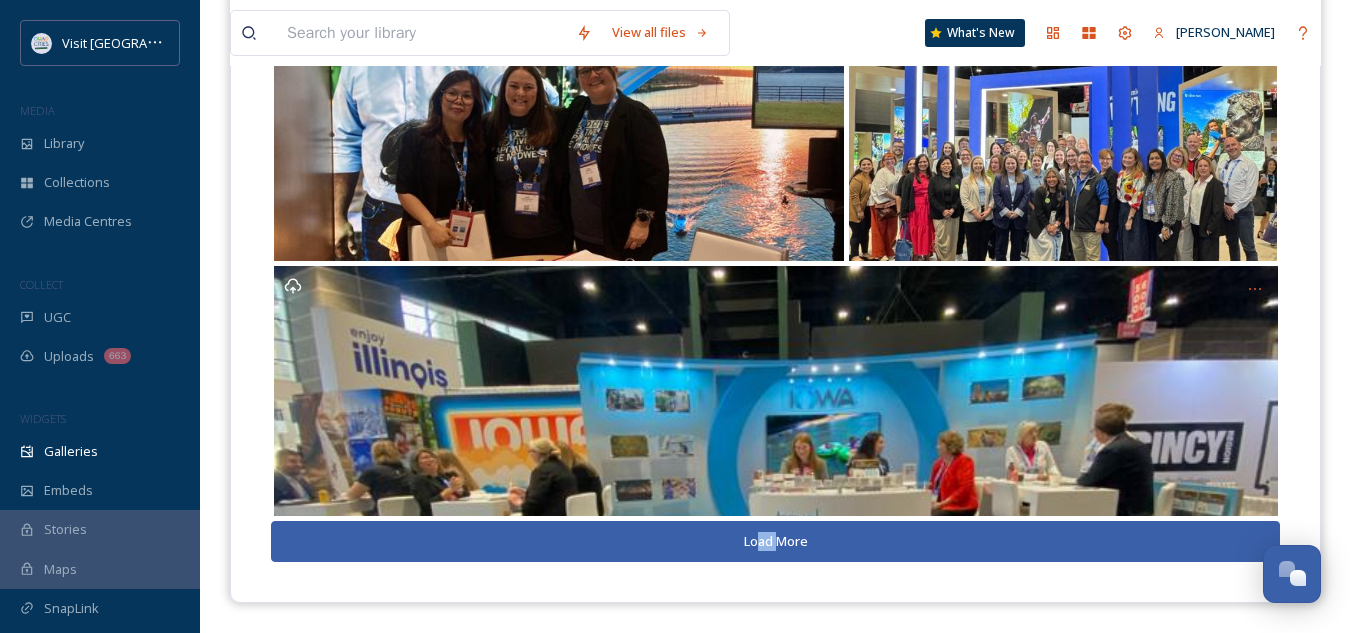 click on "Load More" at bounding box center [775, 541] 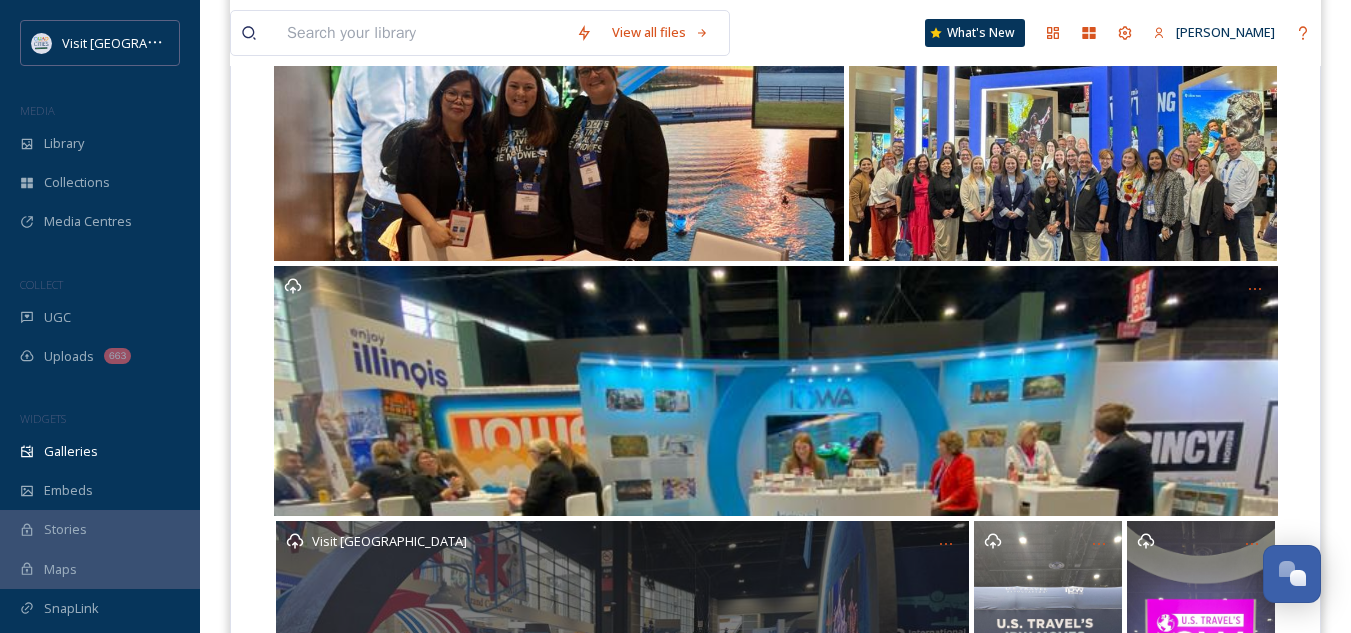 scroll, scrollTop: 1490, scrollLeft: 0, axis: vertical 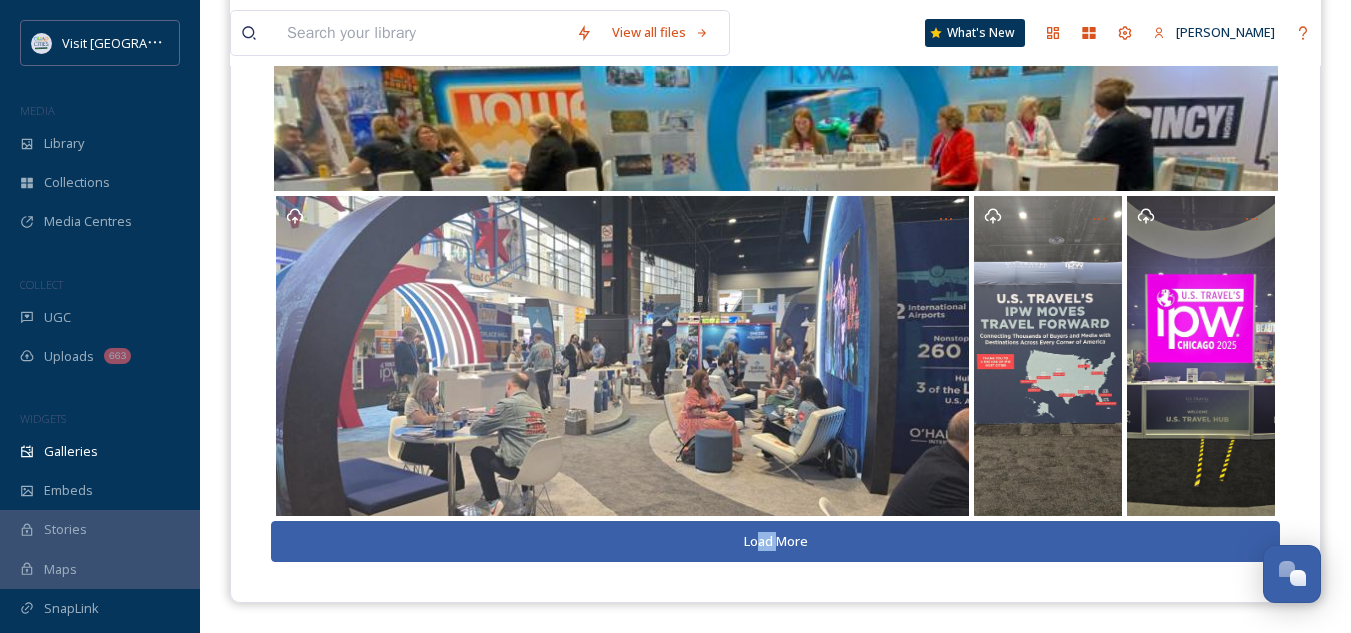 click on "Load More" at bounding box center [775, 541] 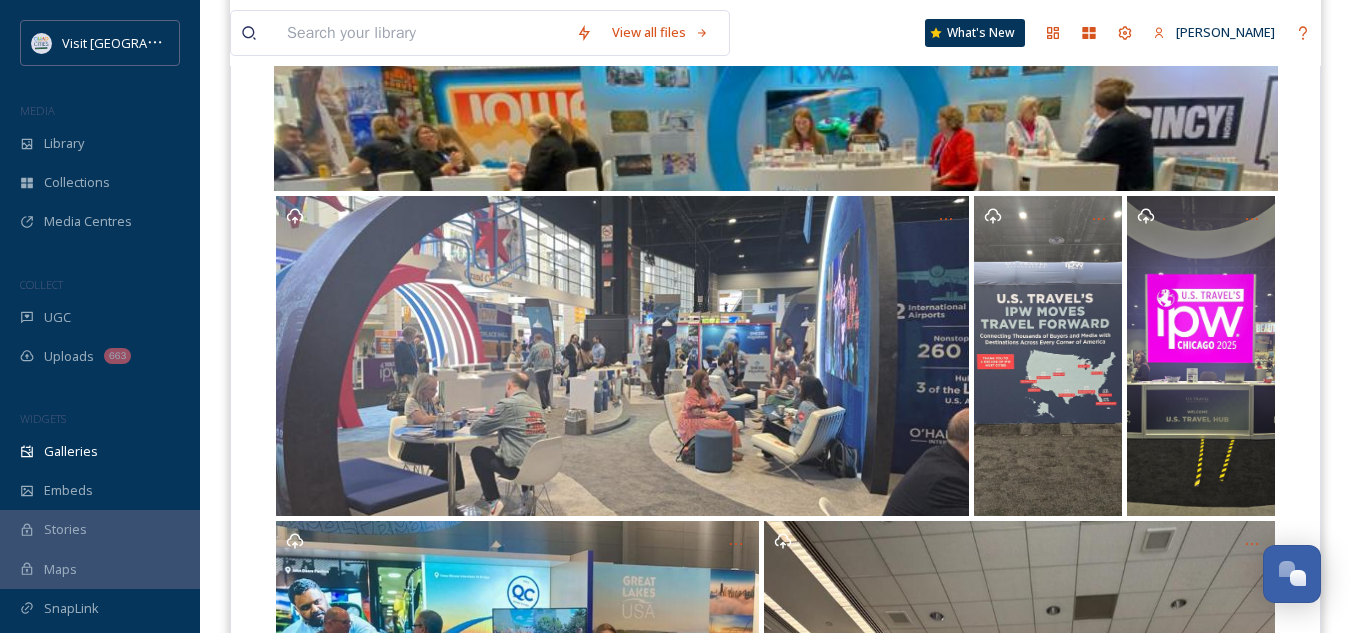 scroll, scrollTop: 1879, scrollLeft: 0, axis: vertical 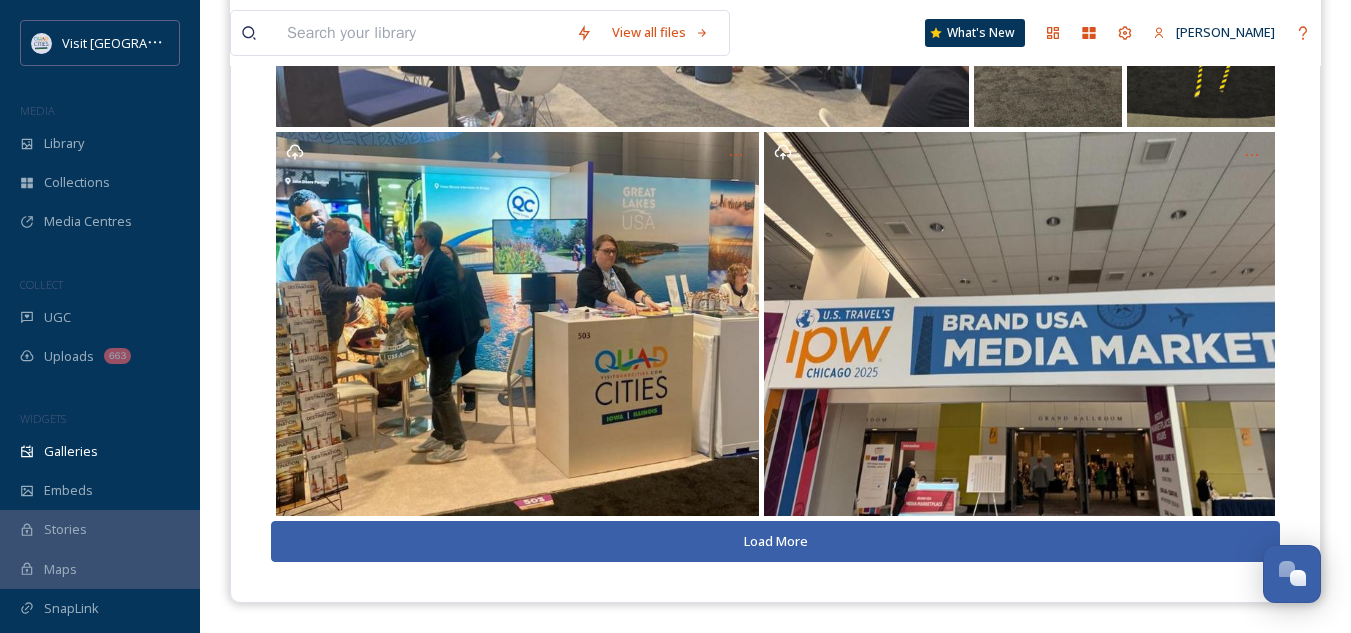 click on "Load More" at bounding box center (775, 541) 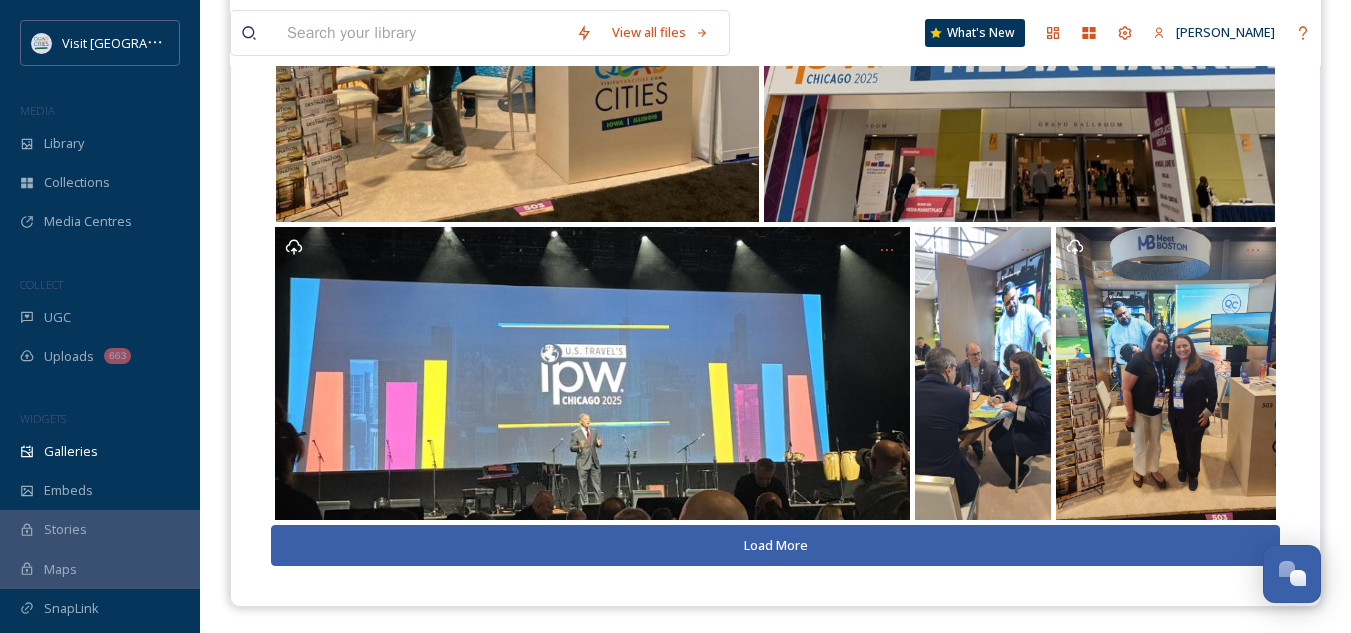 scroll, scrollTop: 2177, scrollLeft: 0, axis: vertical 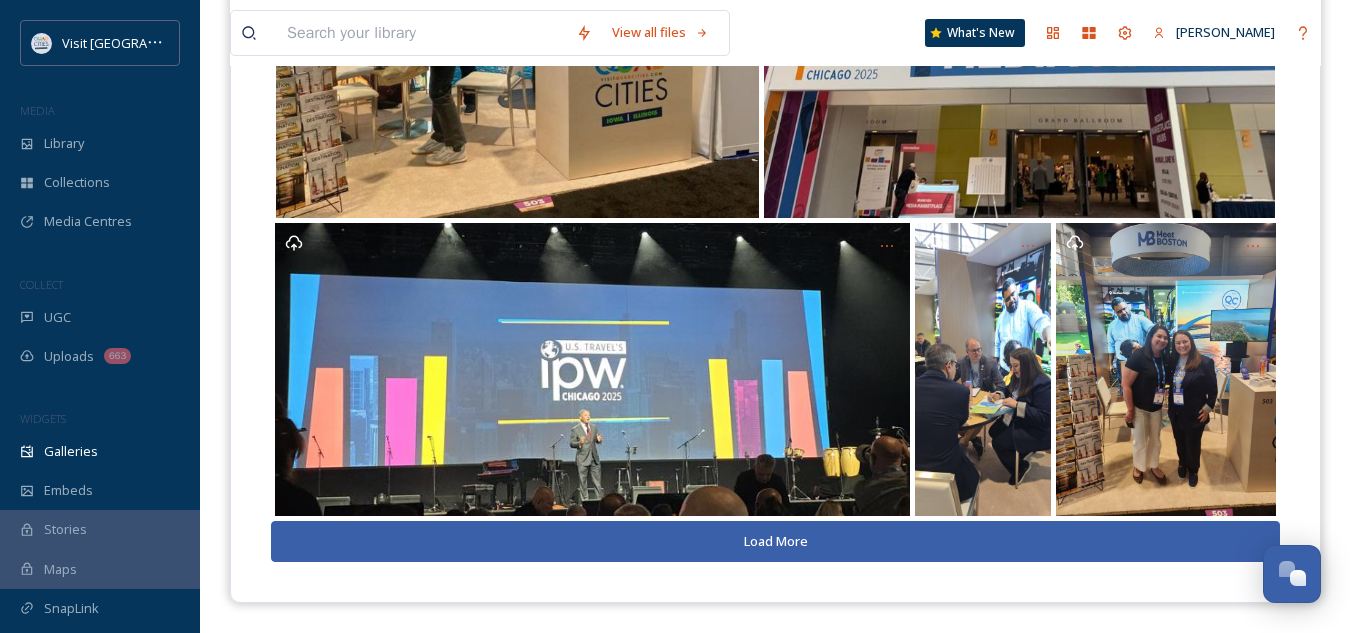 click on "Load More" at bounding box center (775, 541) 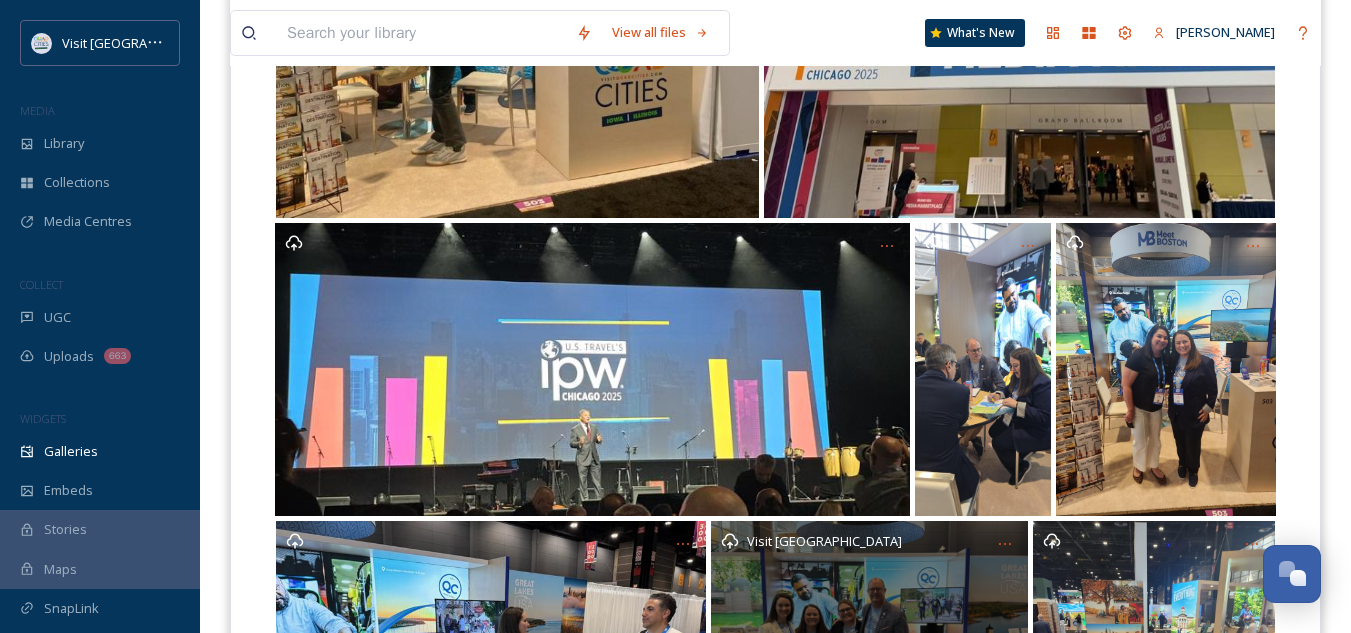 scroll, scrollTop: 2505, scrollLeft: 0, axis: vertical 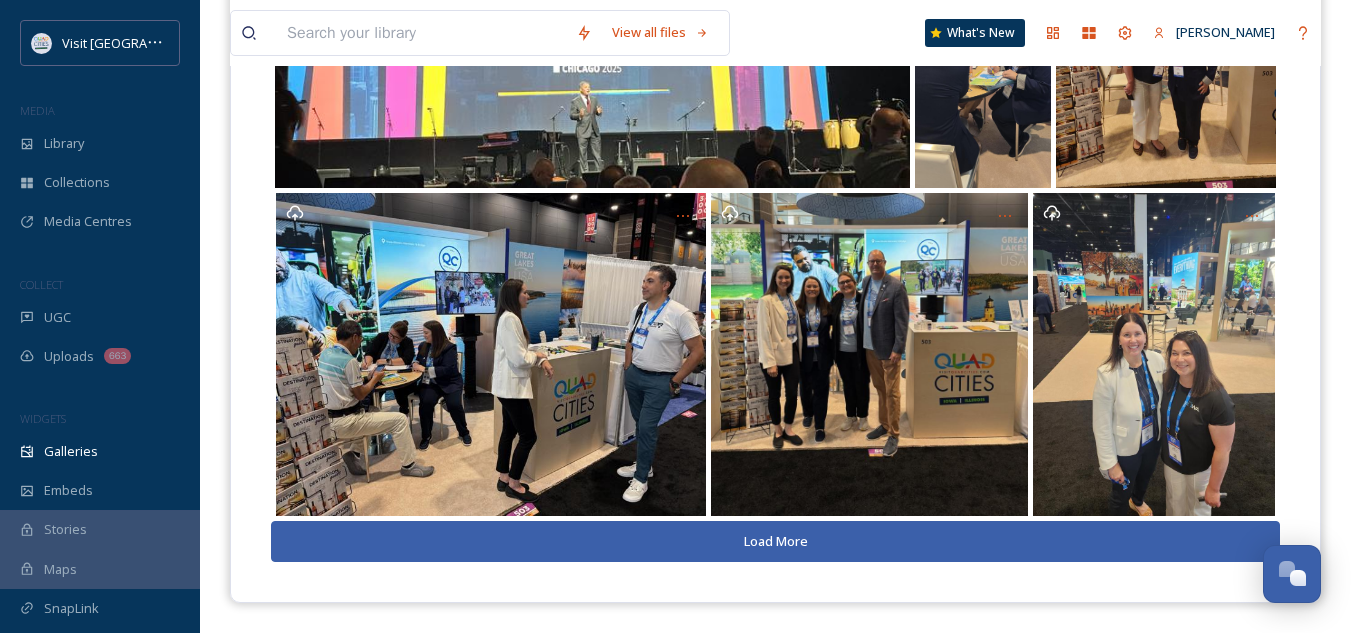 click on "Load More" at bounding box center [775, 541] 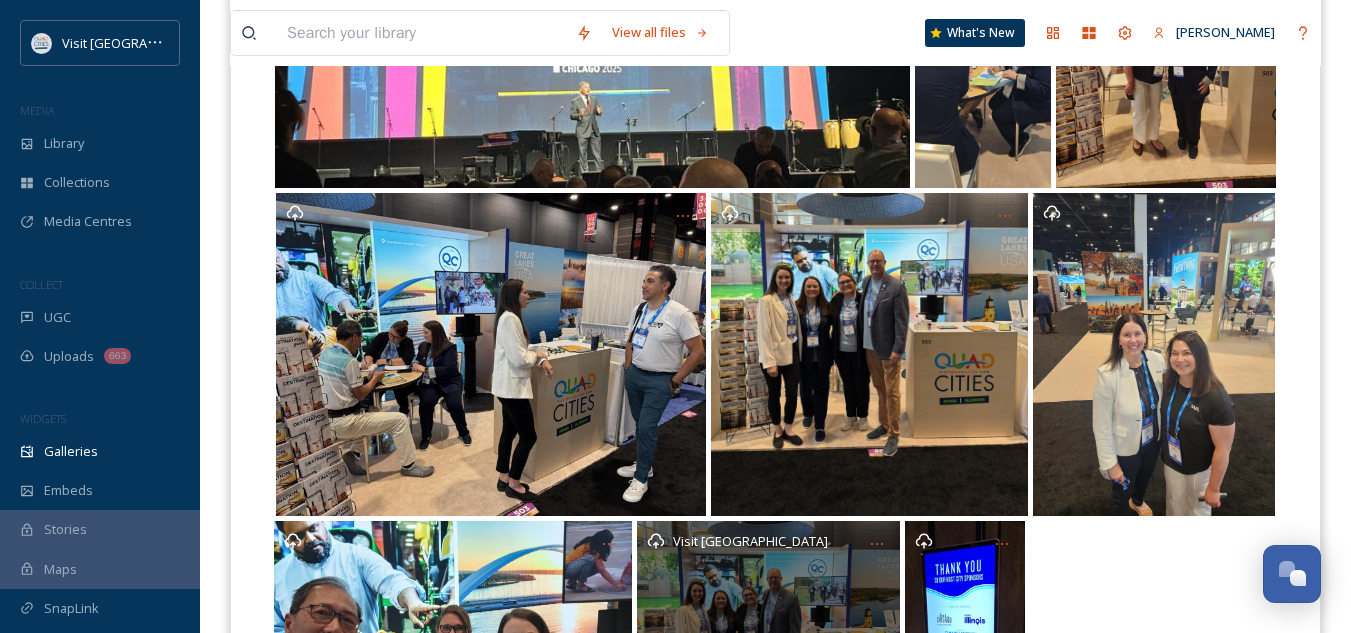 scroll, scrollTop: 2778, scrollLeft: 0, axis: vertical 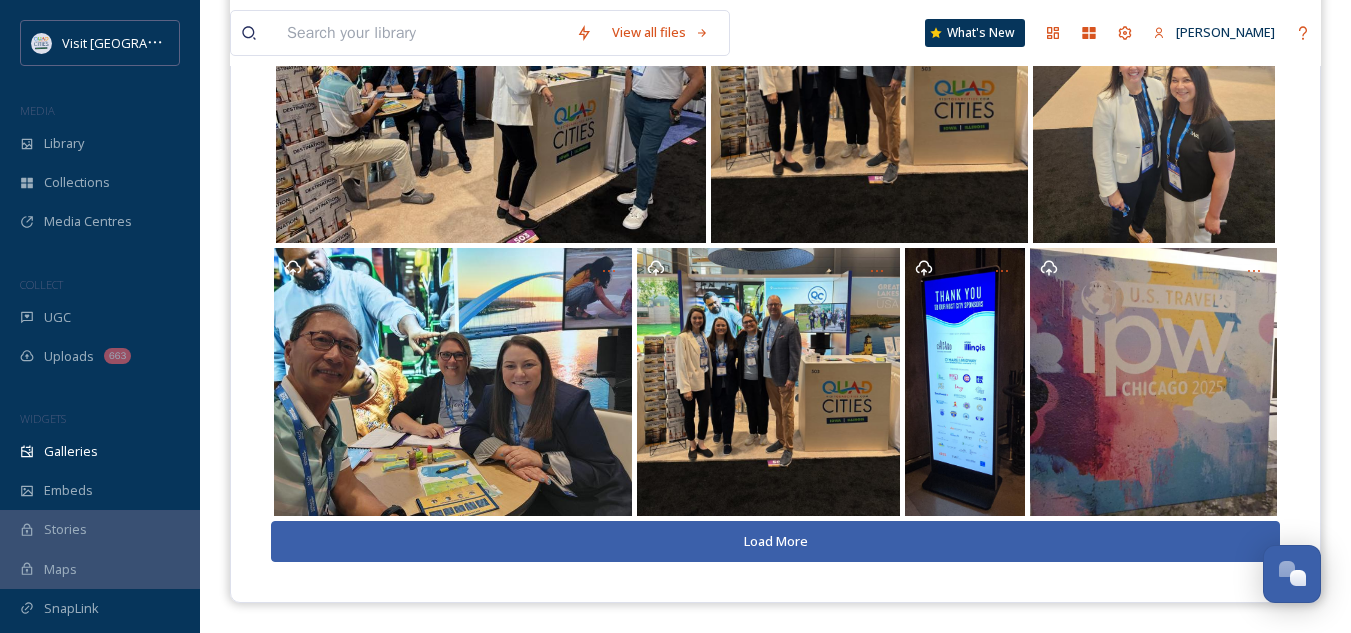 click on "Load More" at bounding box center (775, 541) 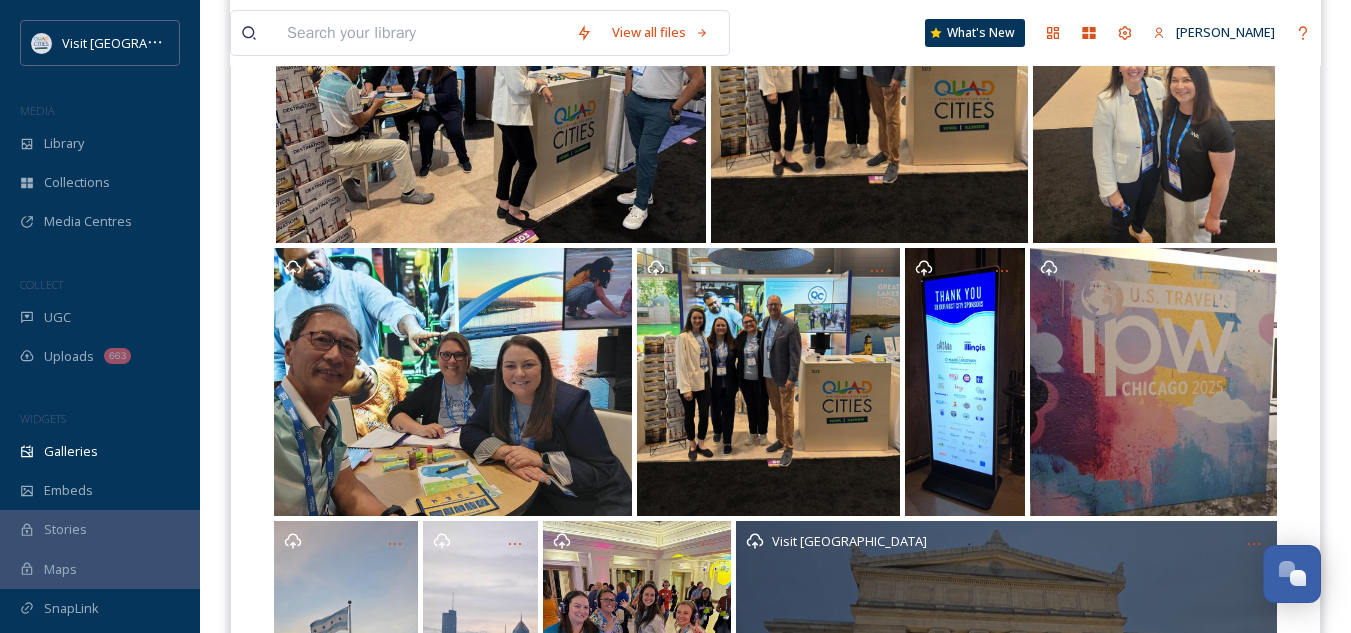 scroll, scrollTop: 3033, scrollLeft: 0, axis: vertical 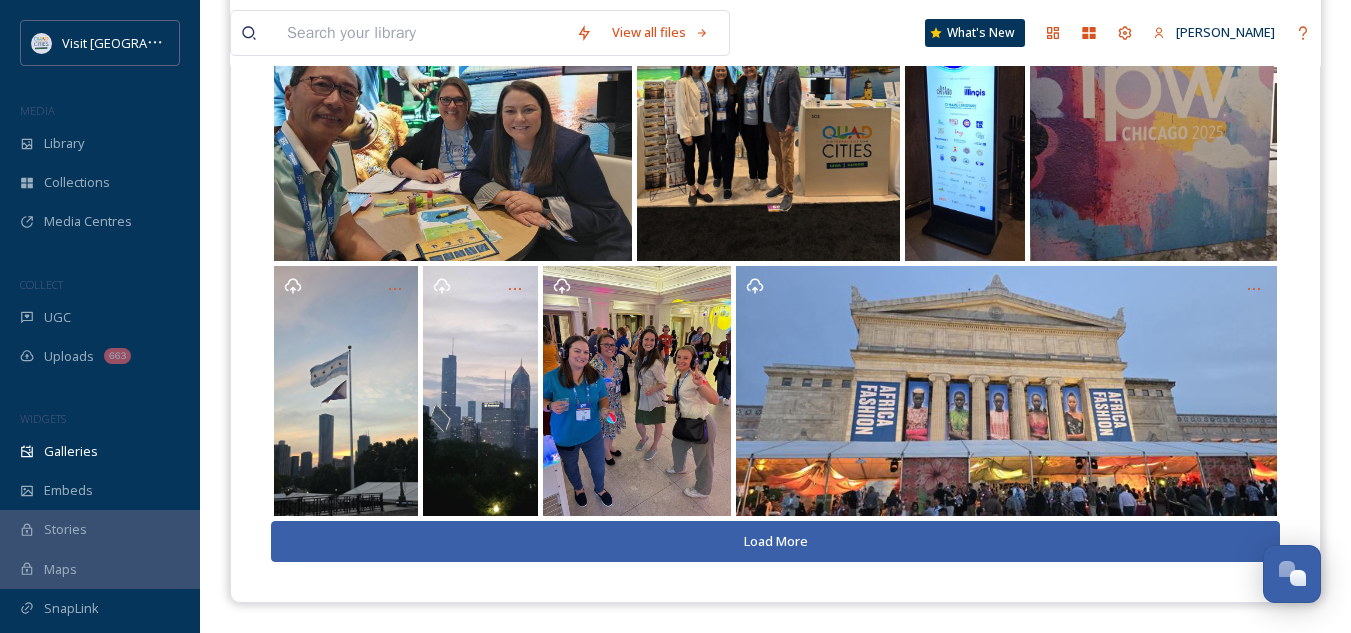 click on "Load More" at bounding box center [775, 541] 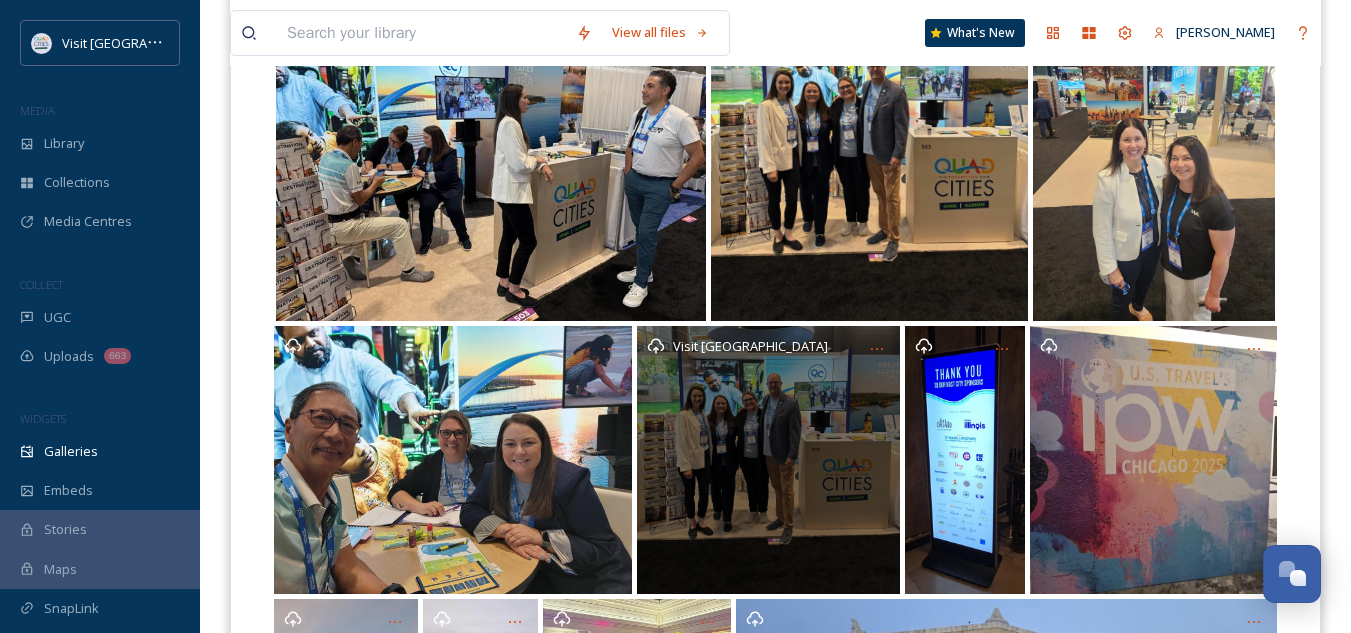 scroll, scrollTop: 2699, scrollLeft: 0, axis: vertical 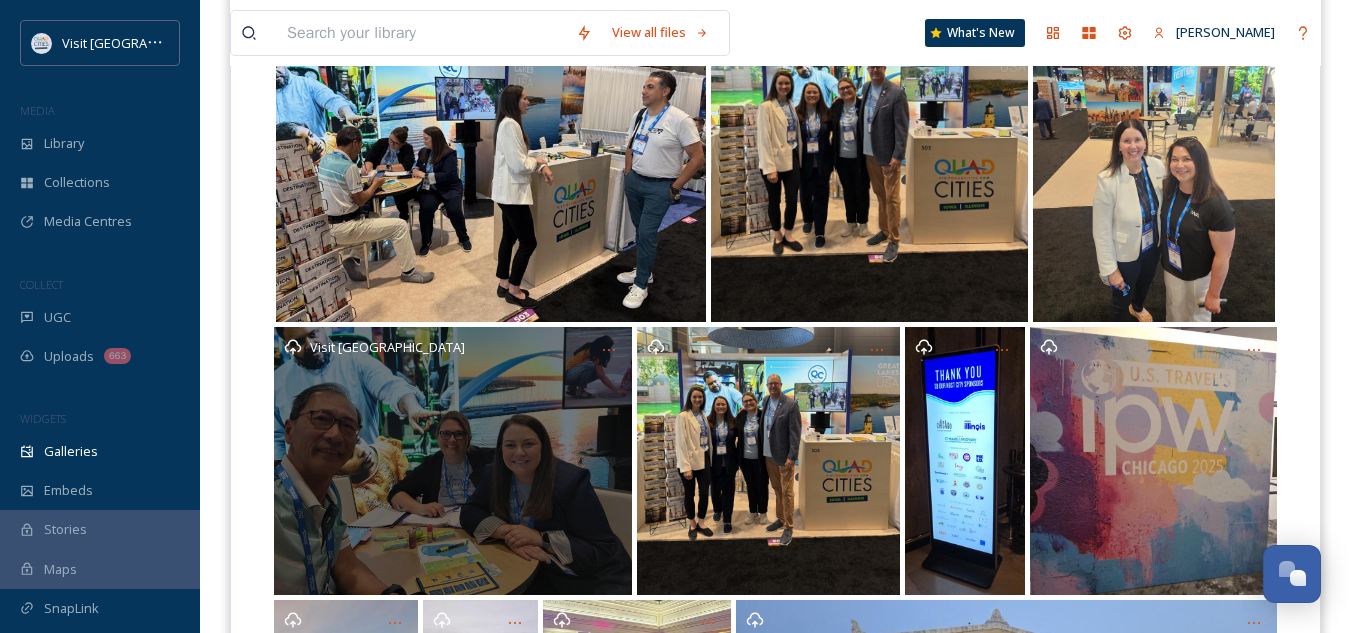 click on "Visit [GEOGRAPHIC_DATA]" at bounding box center (452, 461) 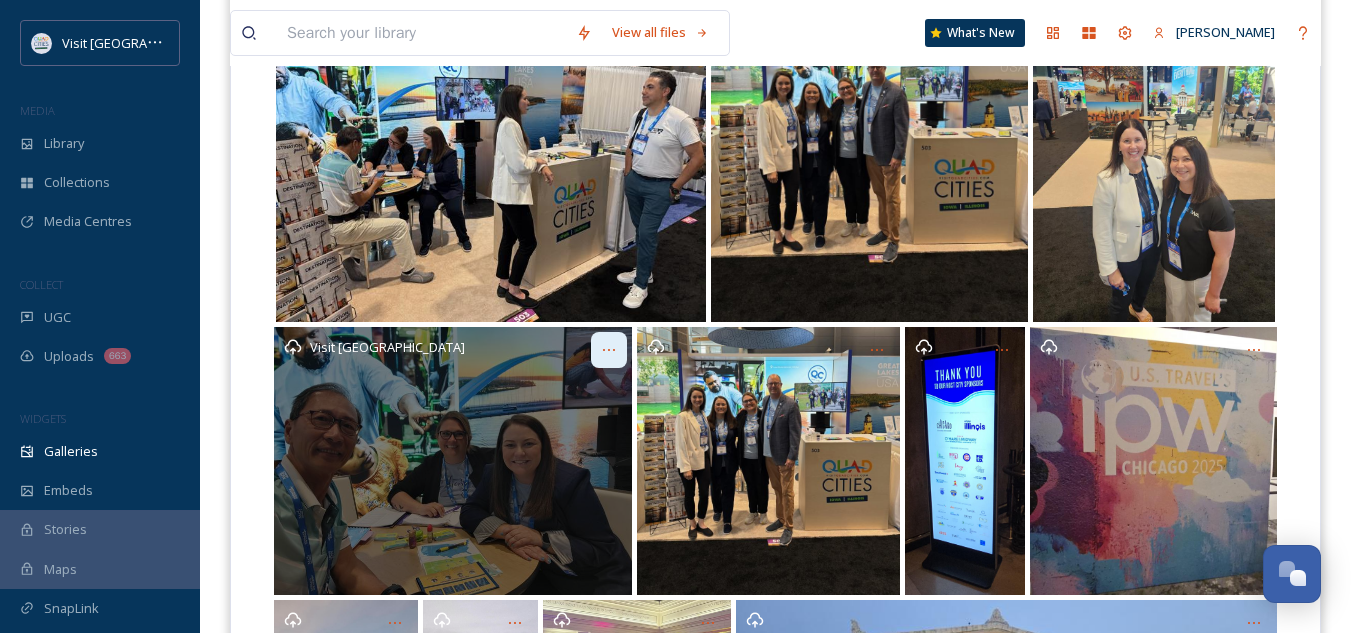 click at bounding box center [609, 350] 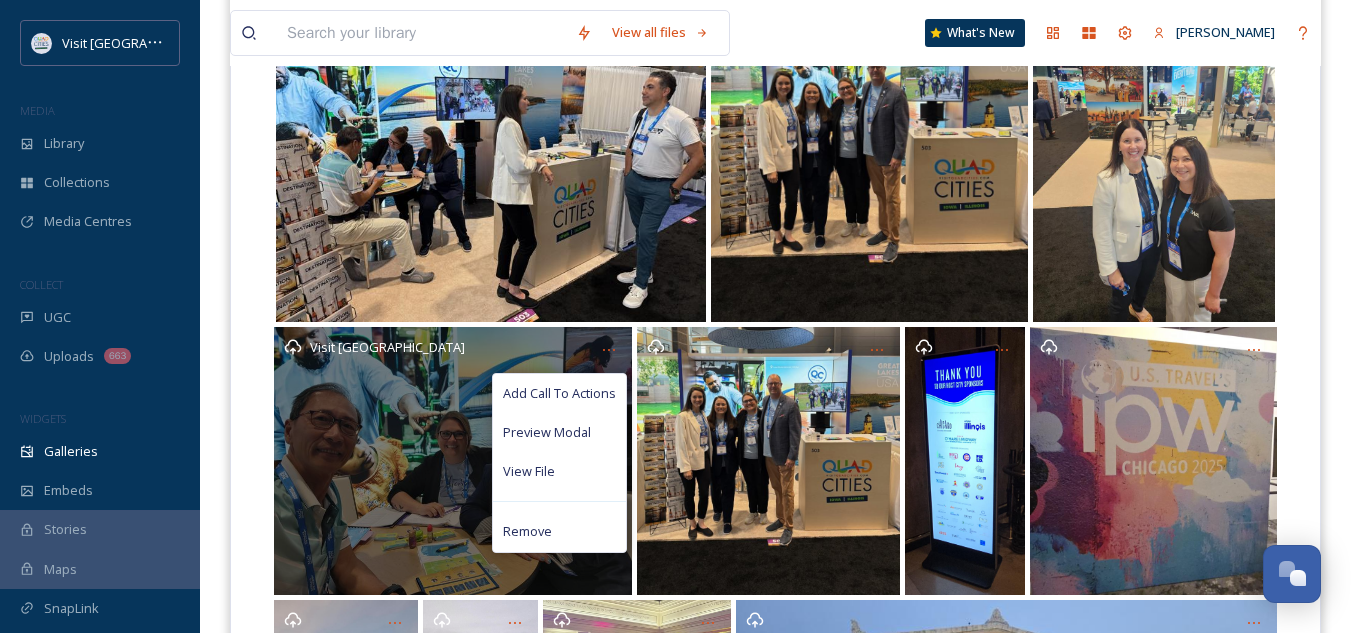 click on "Visit [GEOGRAPHIC_DATA]" at bounding box center [452, 461] 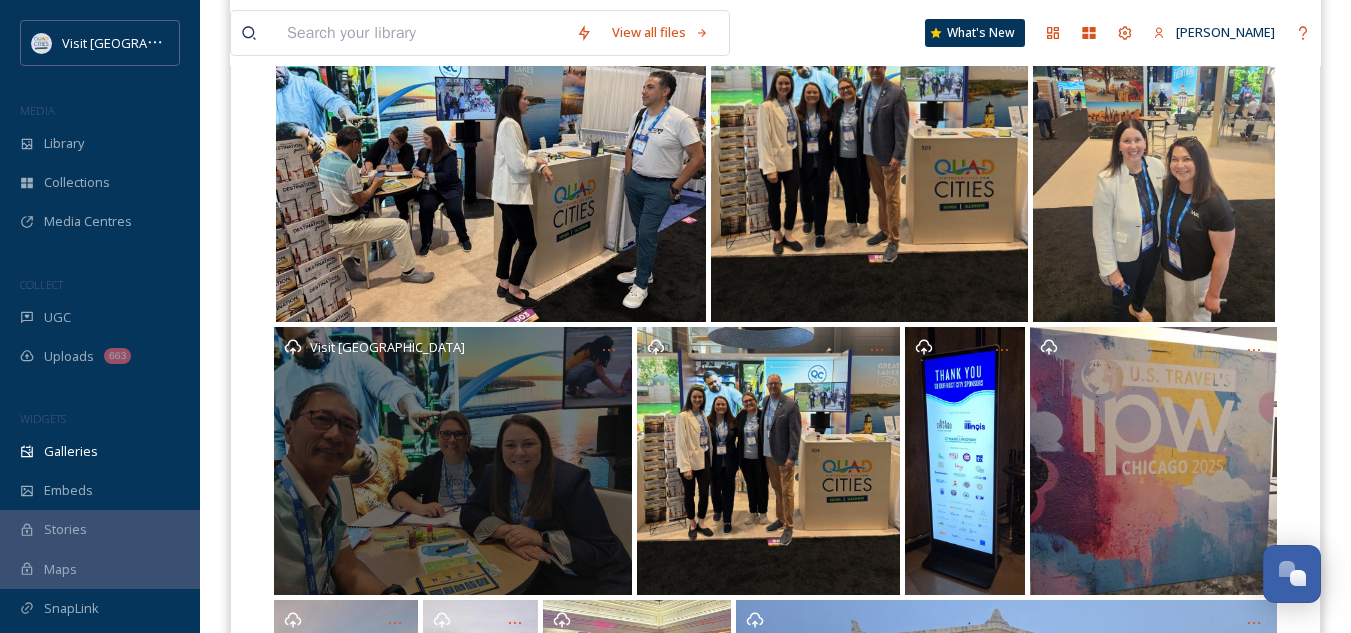drag, startPoint x: 412, startPoint y: 449, endPoint x: 310, endPoint y: 459, distance: 102.48902 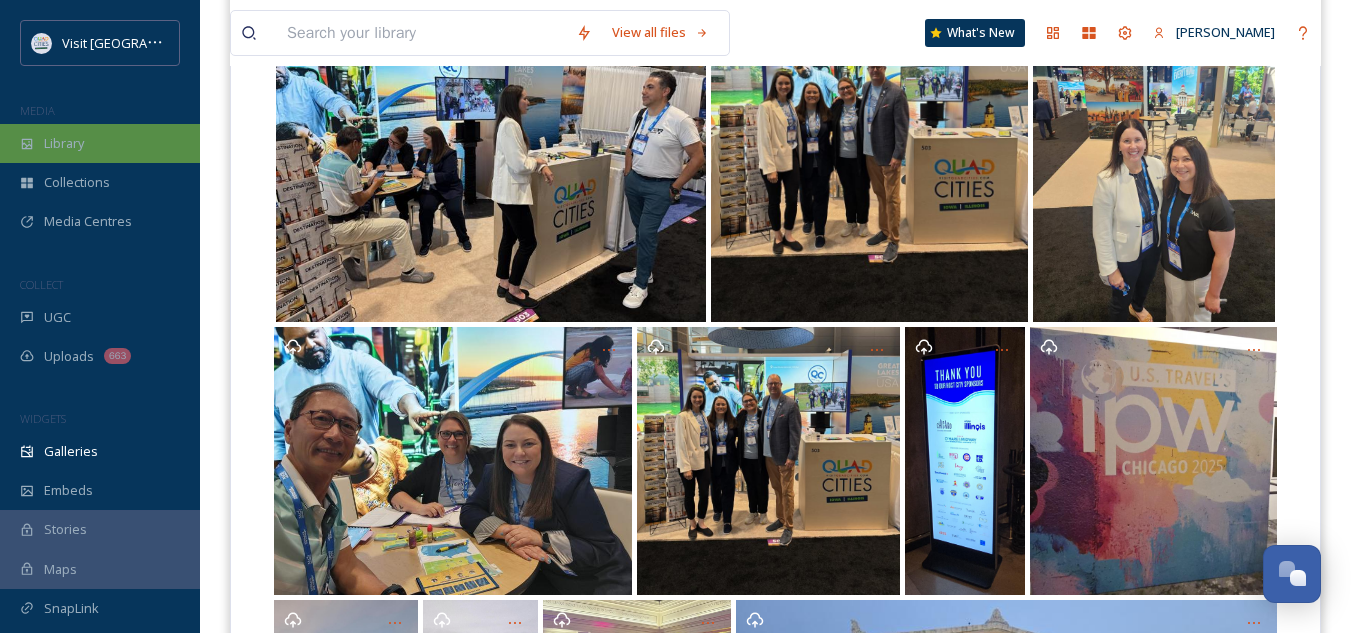 click on "Library" at bounding box center (100, 143) 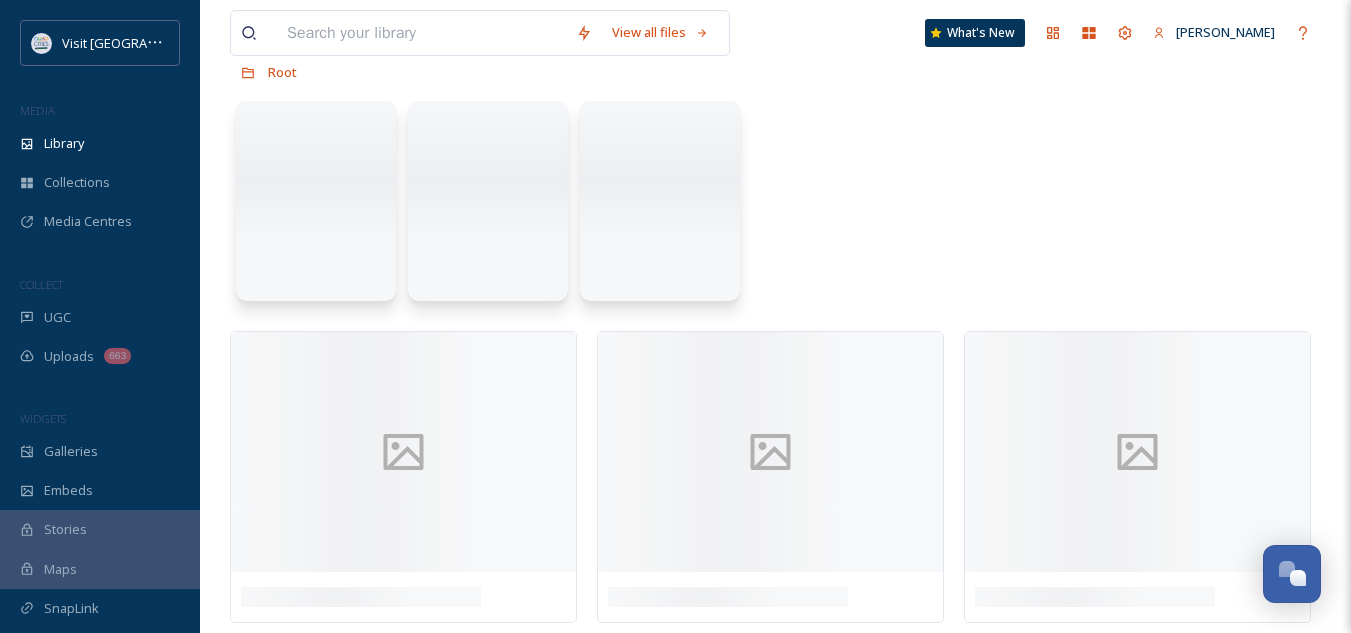 scroll, scrollTop: 0, scrollLeft: 0, axis: both 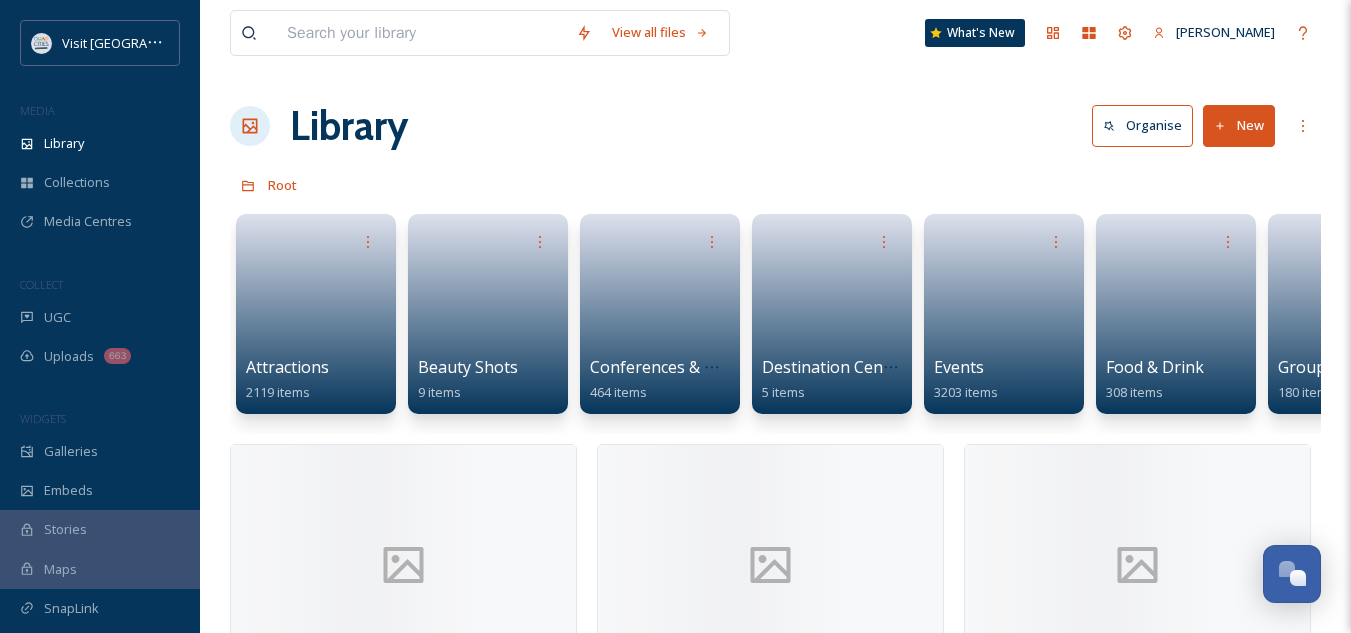 click at bounding box center [421, 33] 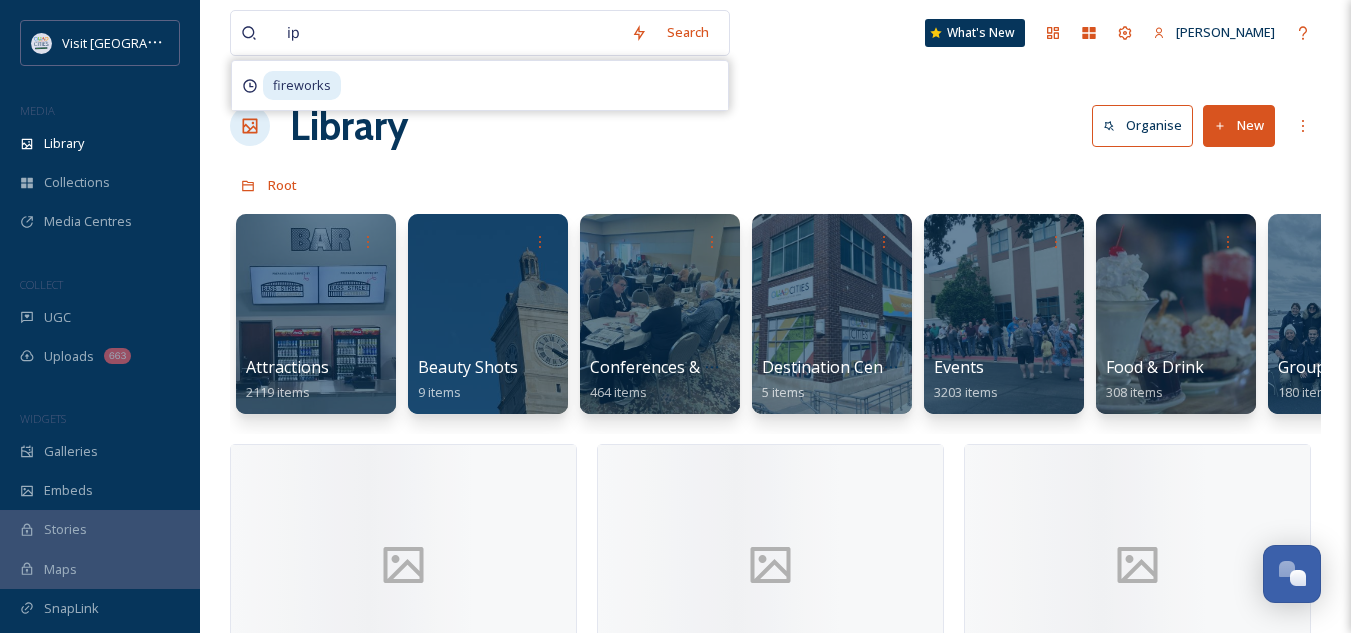 type on "ipw" 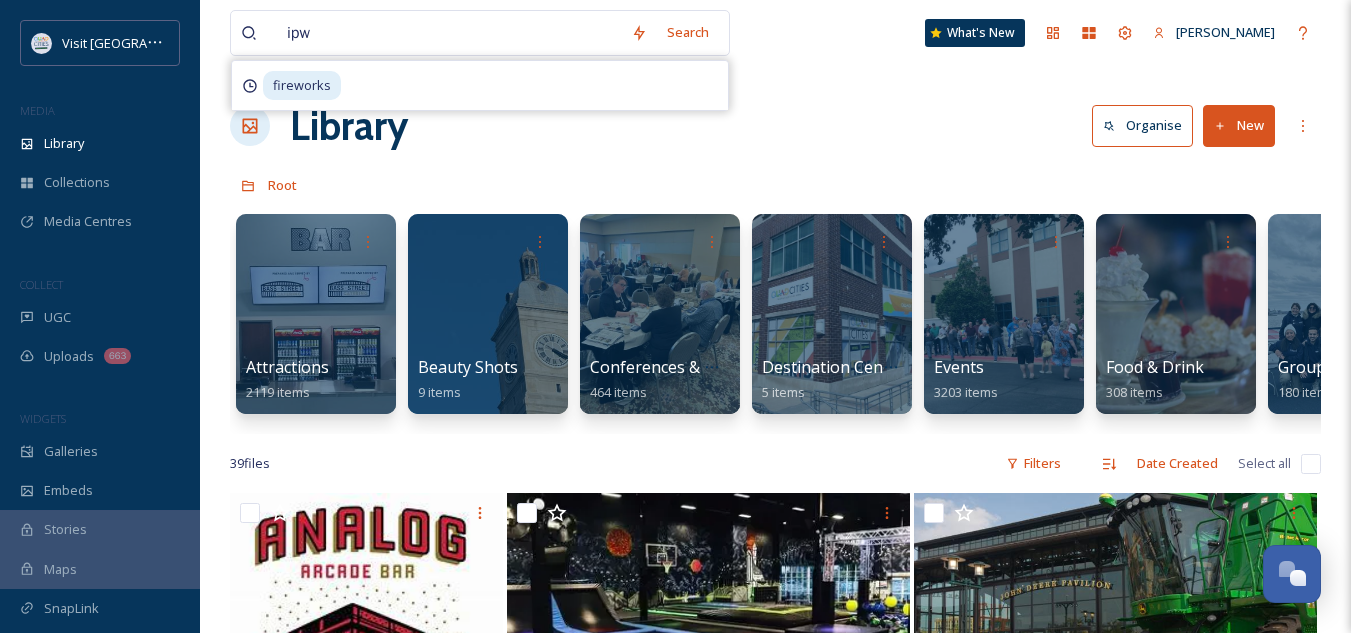 type 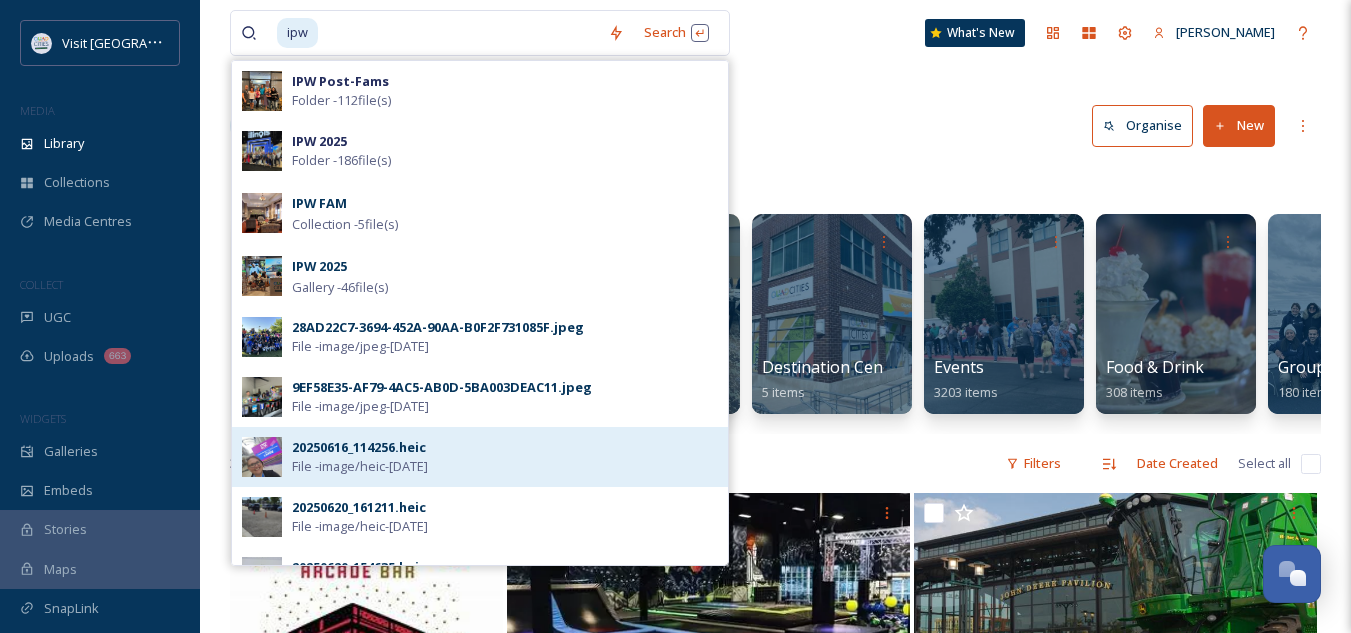 click on "File -  image/heic  -  [DATE]" at bounding box center [360, 466] 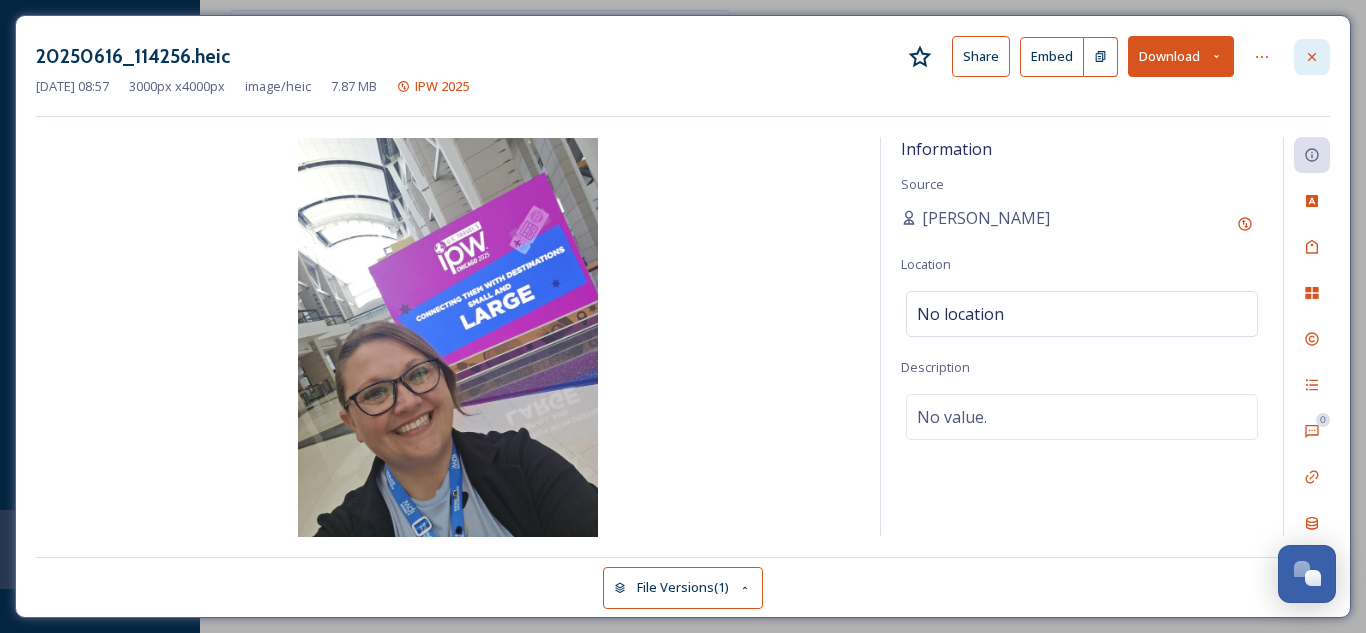 click 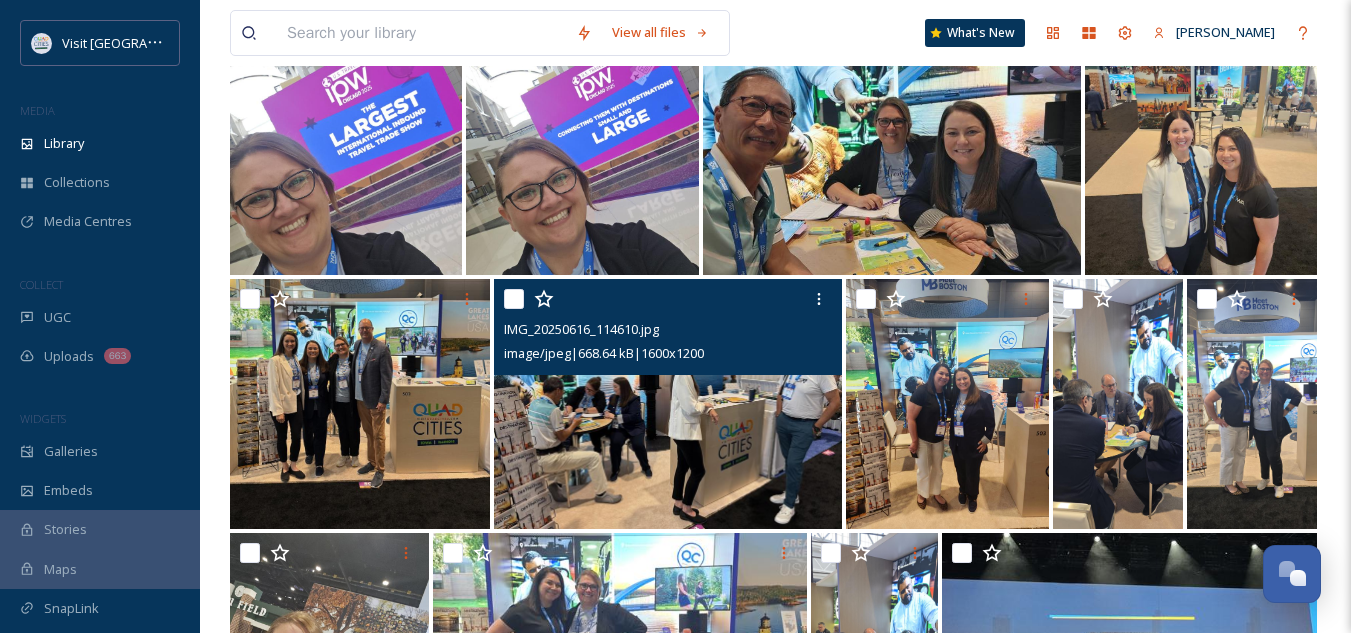 scroll, scrollTop: 3943, scrollLeft: 0, axis: vertical 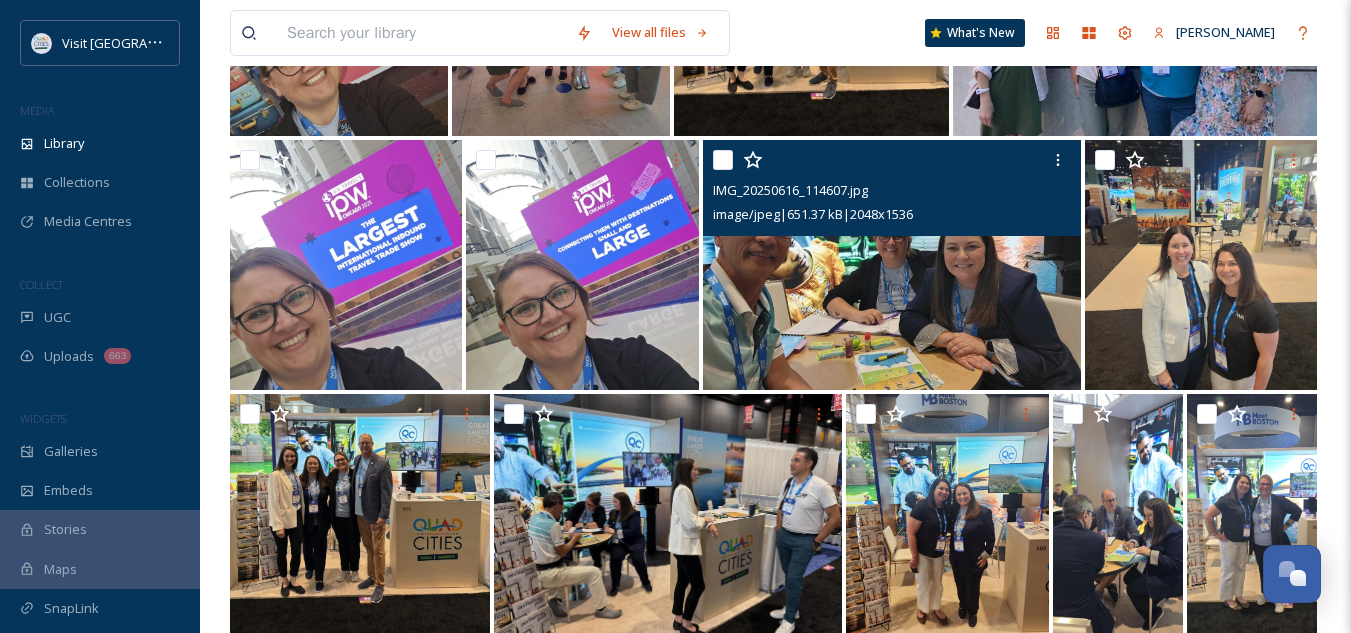 click at bounding box center (892, 265) 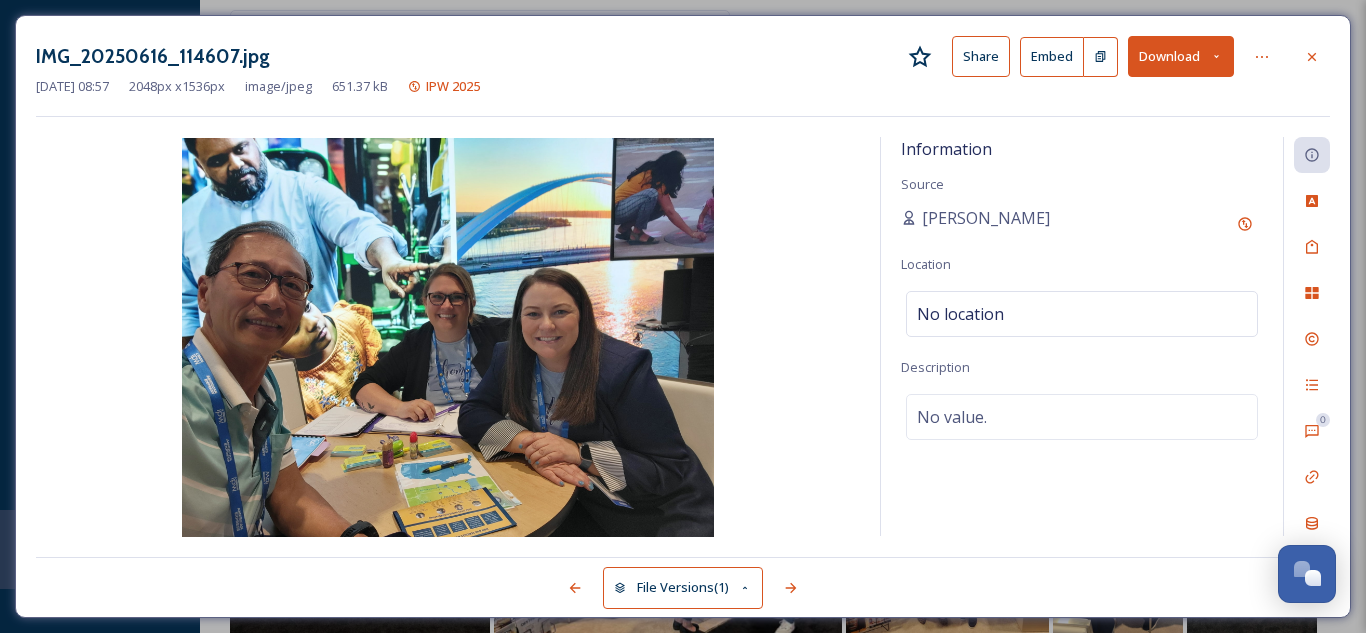 click on "Download" at bounding box center [1181, 56] 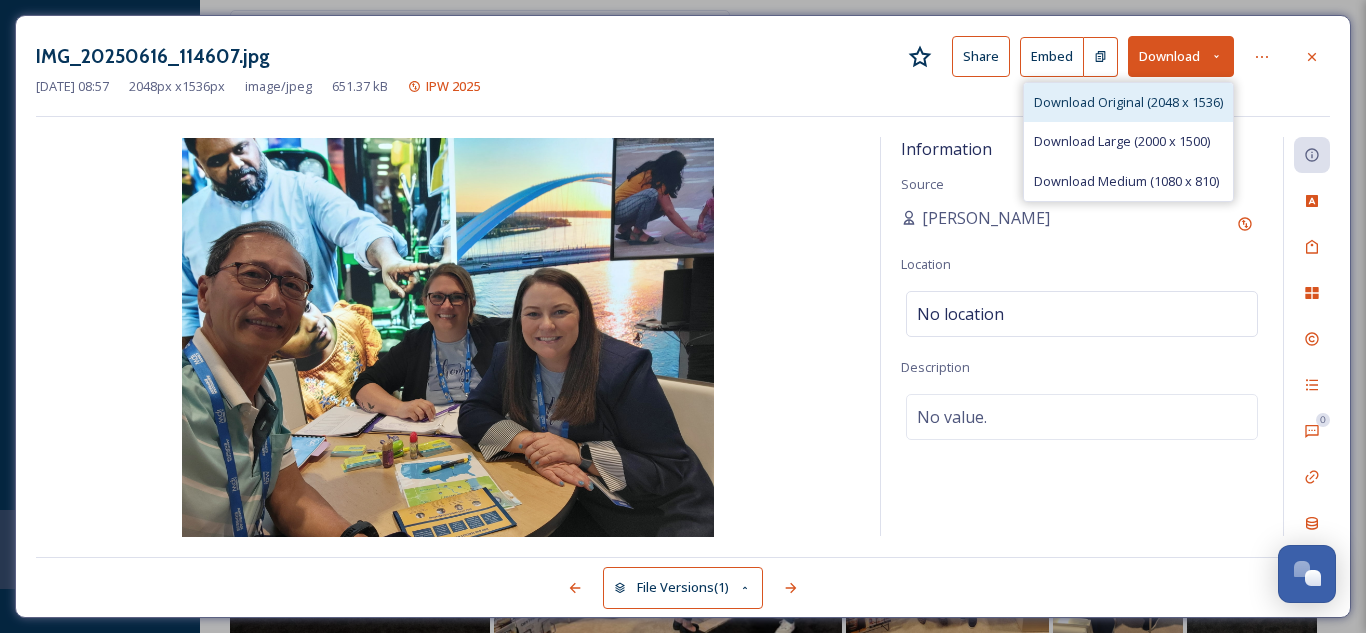 click on "Download Original (2048 x 1536)" at bounding box center [1128, 102] 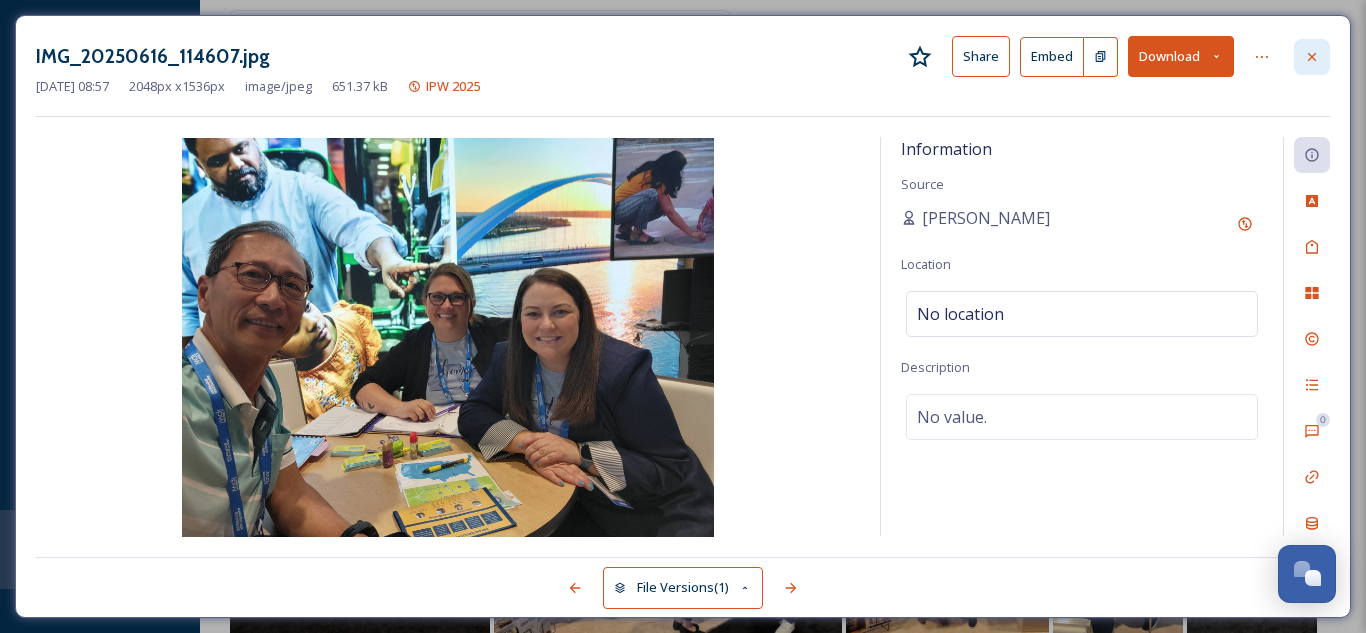 click 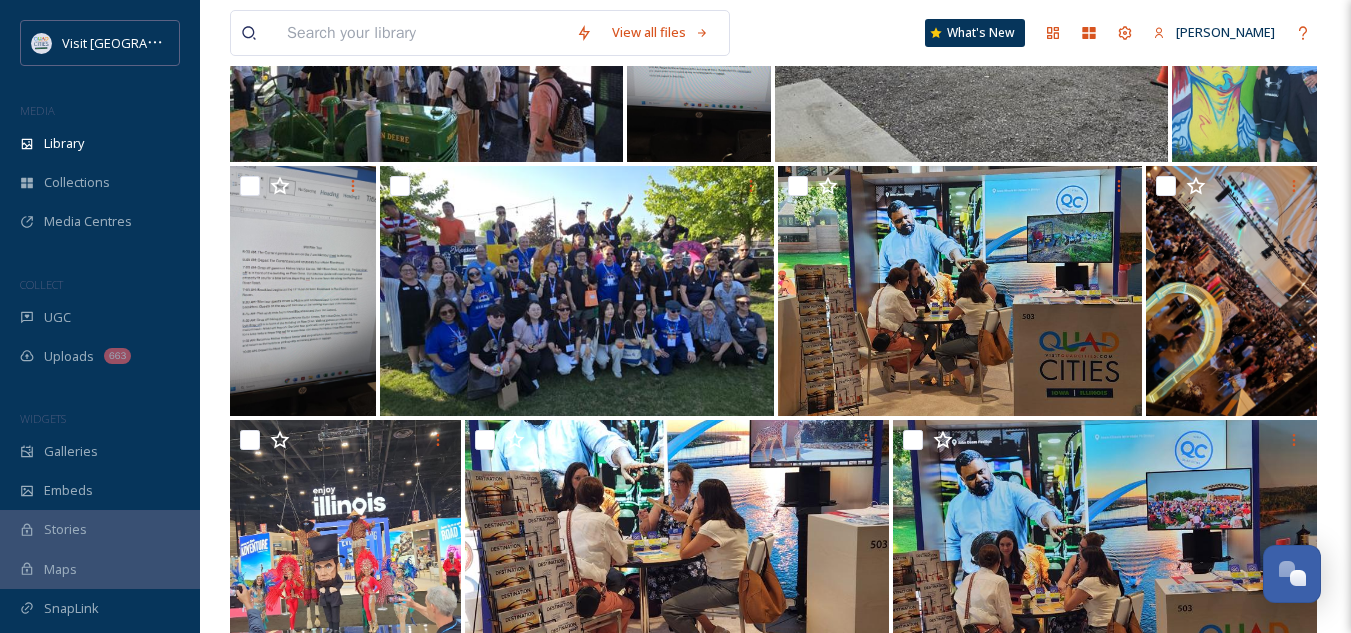 scroll, scrollTop: 0, scrollLeft: 0, axis: both 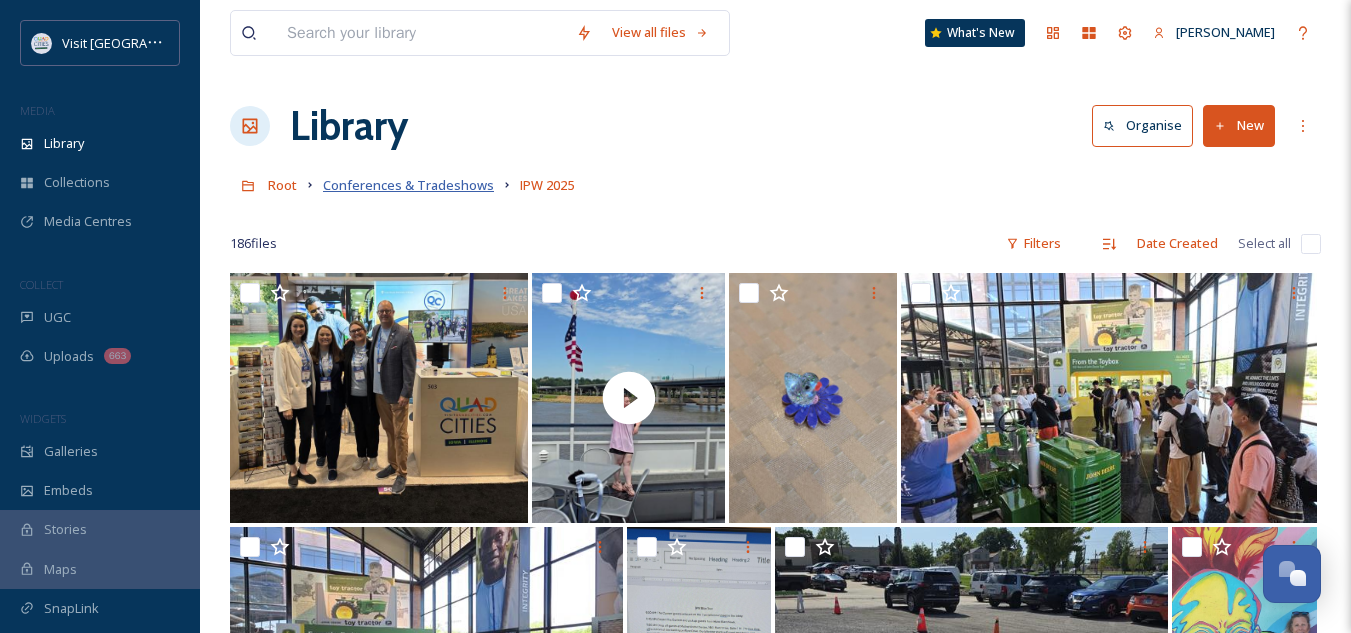 click on "Conferences & Tradeshows" at bounding box center [408, 185] 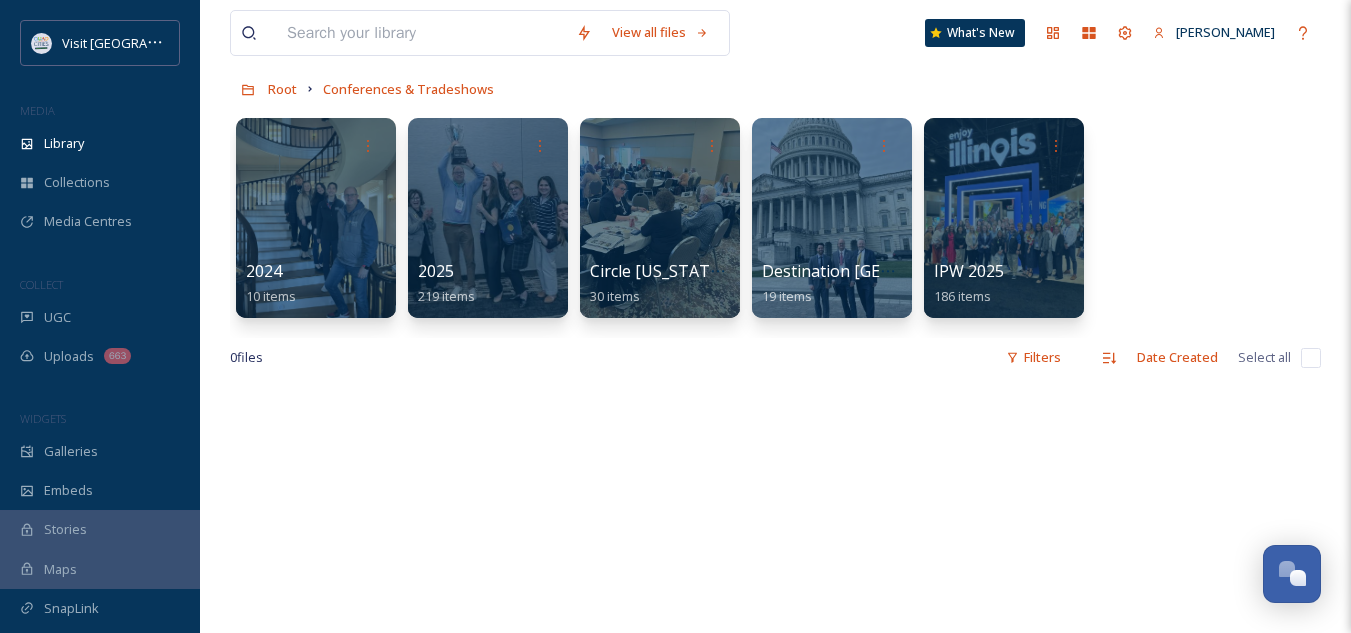 scroll, scrollTop: 97, scrollLeft: 0, axis: vertical 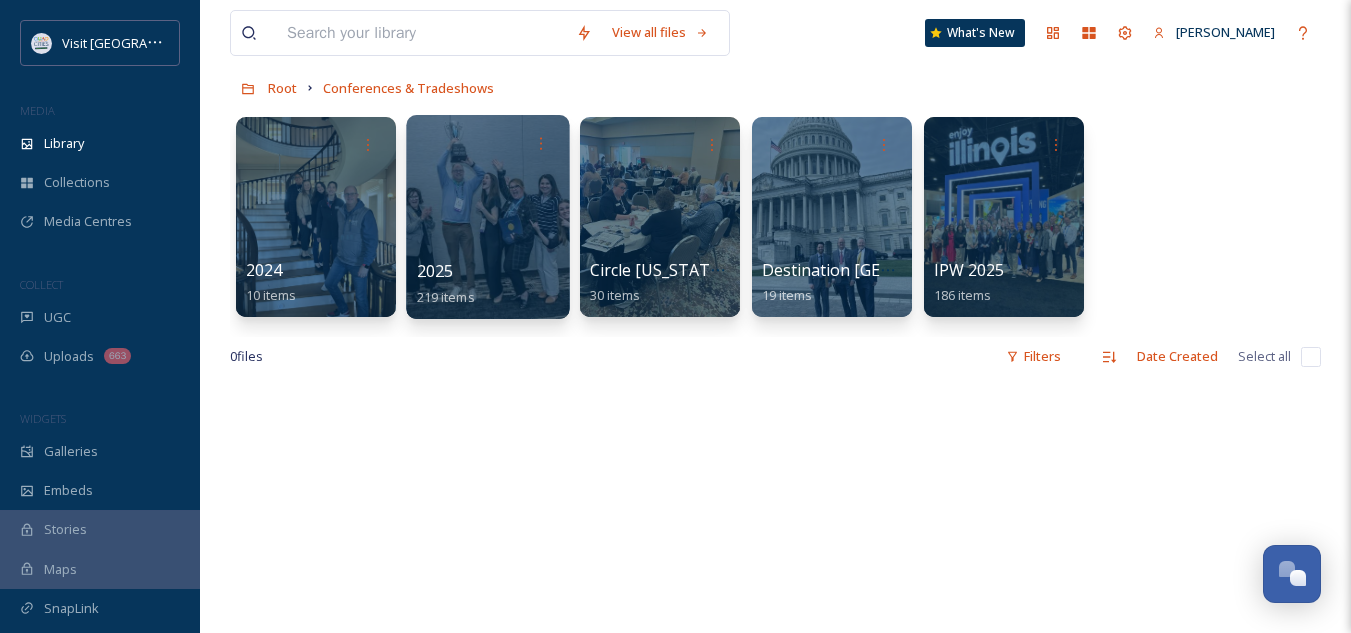 click on "2025" at bounding box center (435, 271) 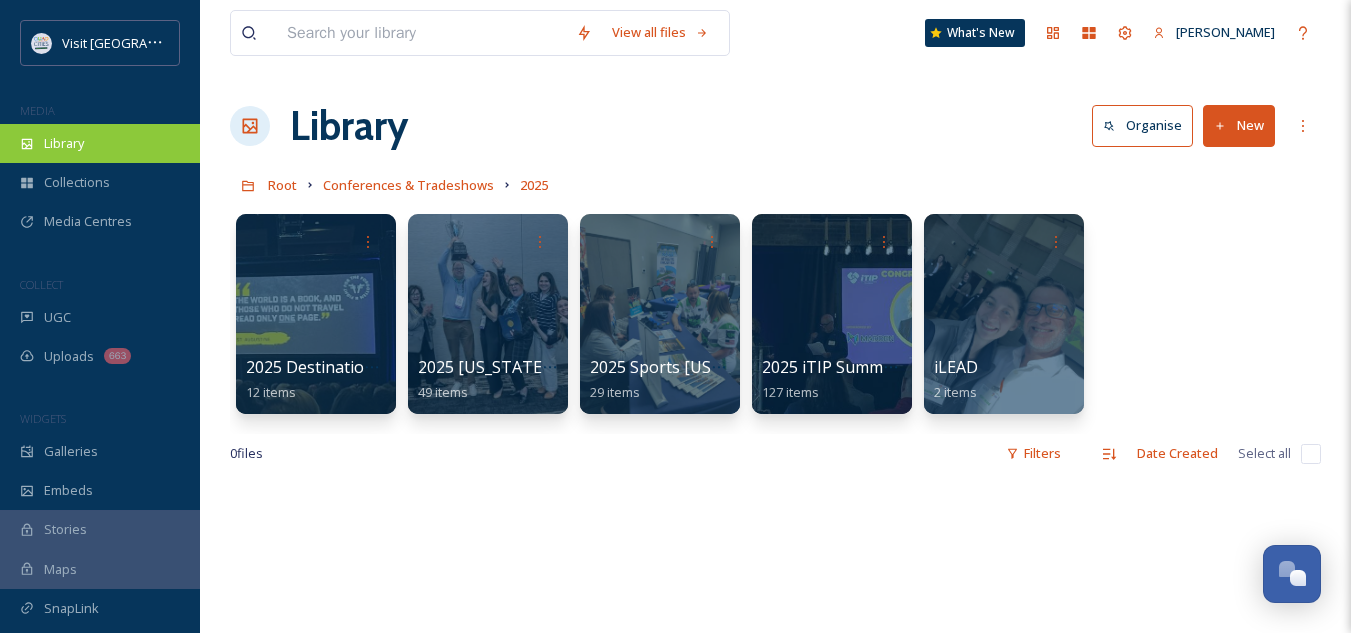 click on "Library" at bounding box center (100, 143) 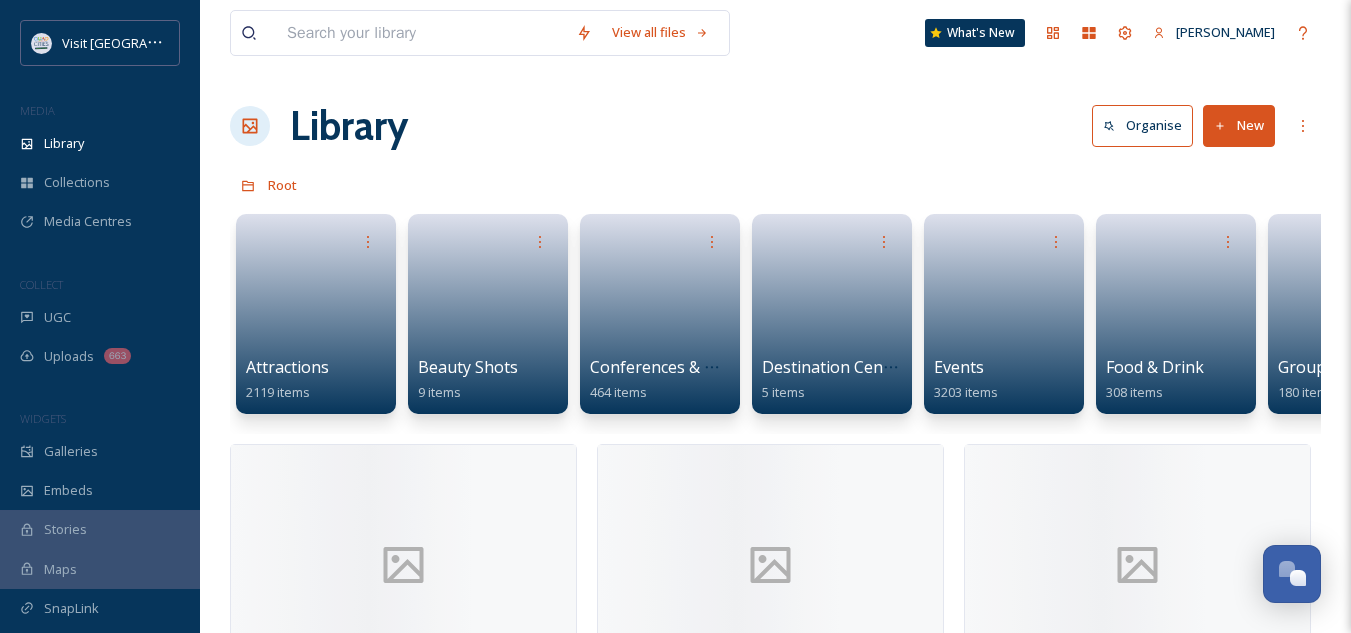 click at bounding box center (421, 33) 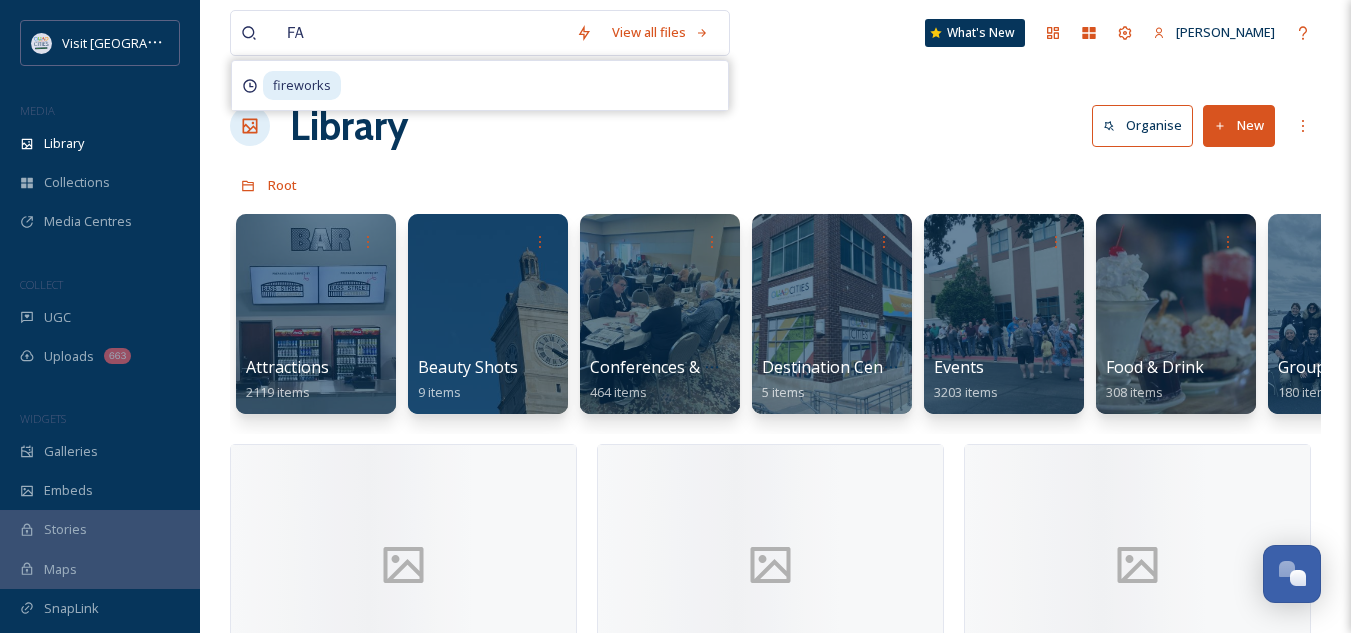 type on "FAM" 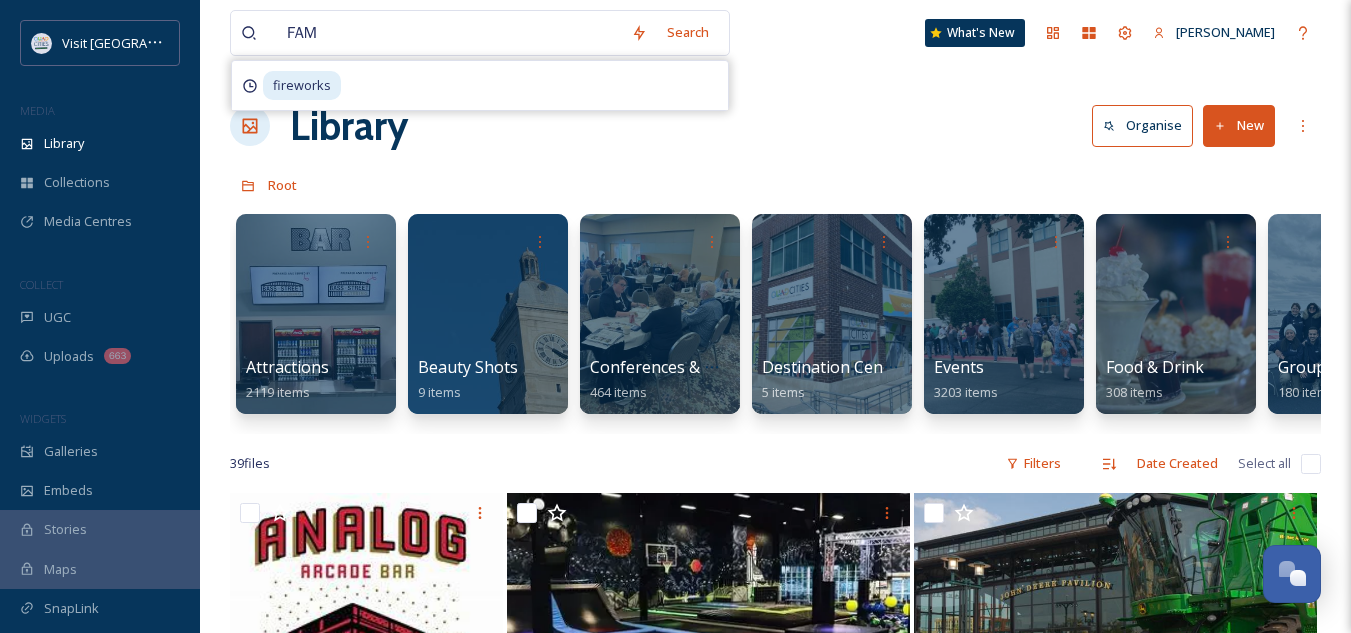type 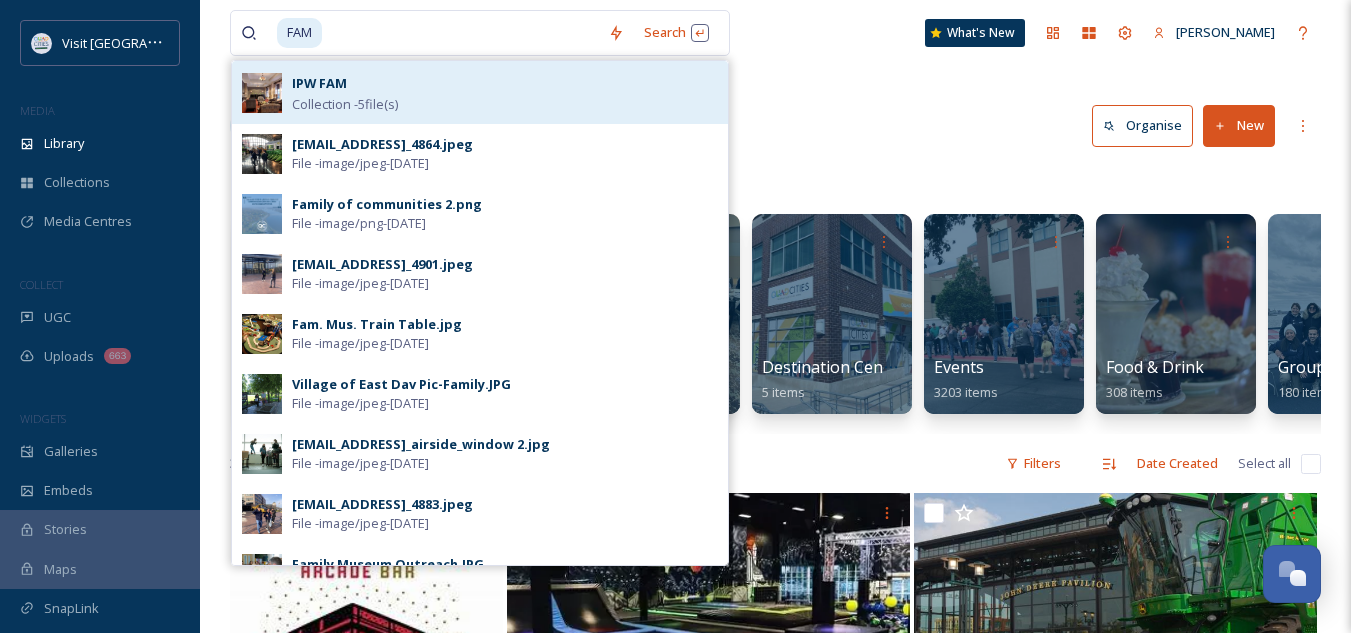 click on "IPW FAM" at bounding box center [319, 83] 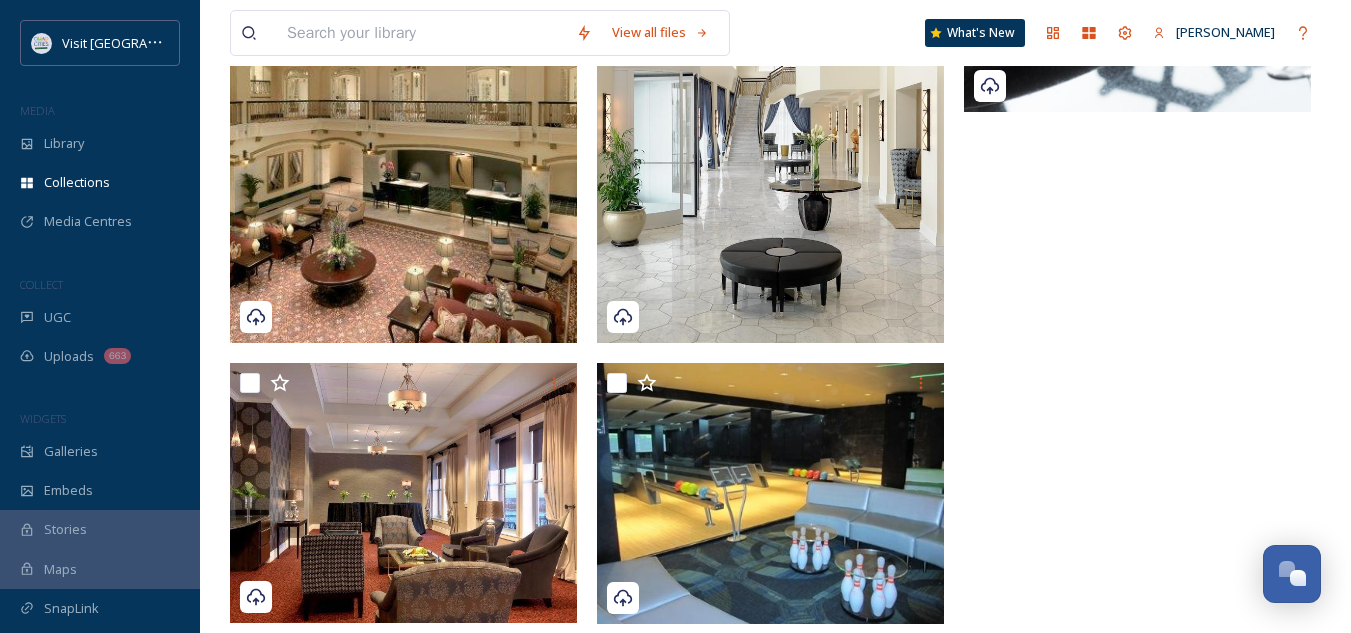 scroll, scrollTop: 0, scrollLeft: 0, axis: both 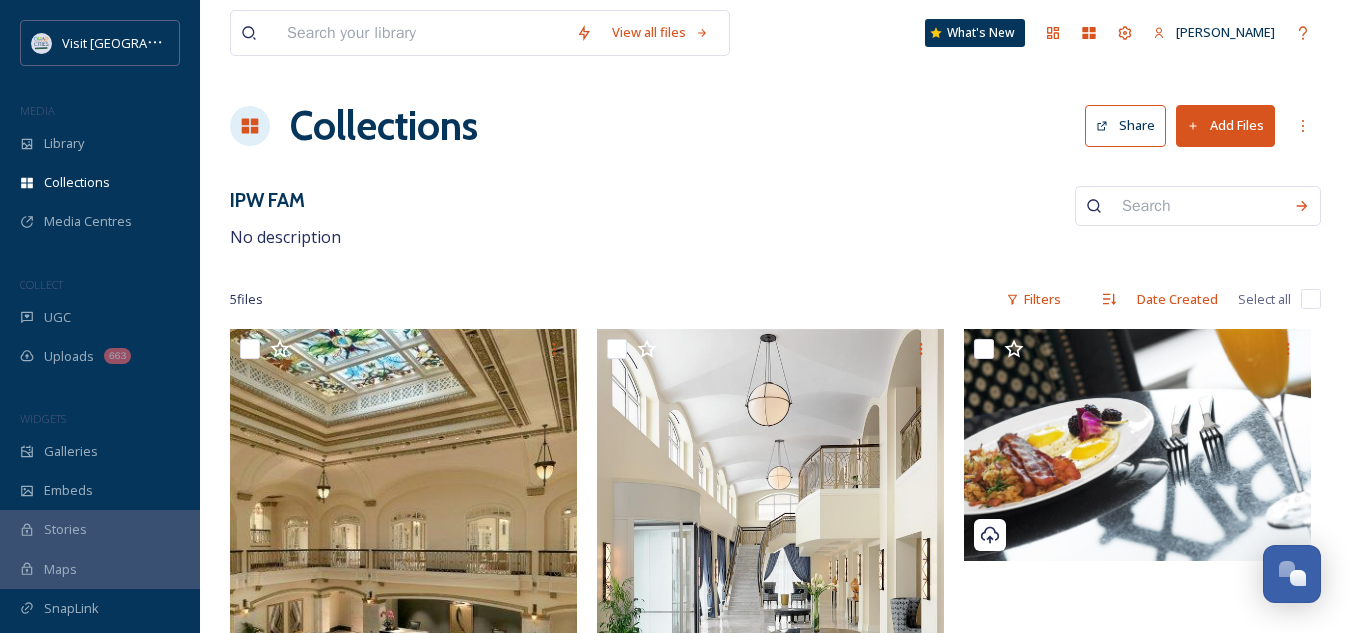 click at bounding box center [421, 33] 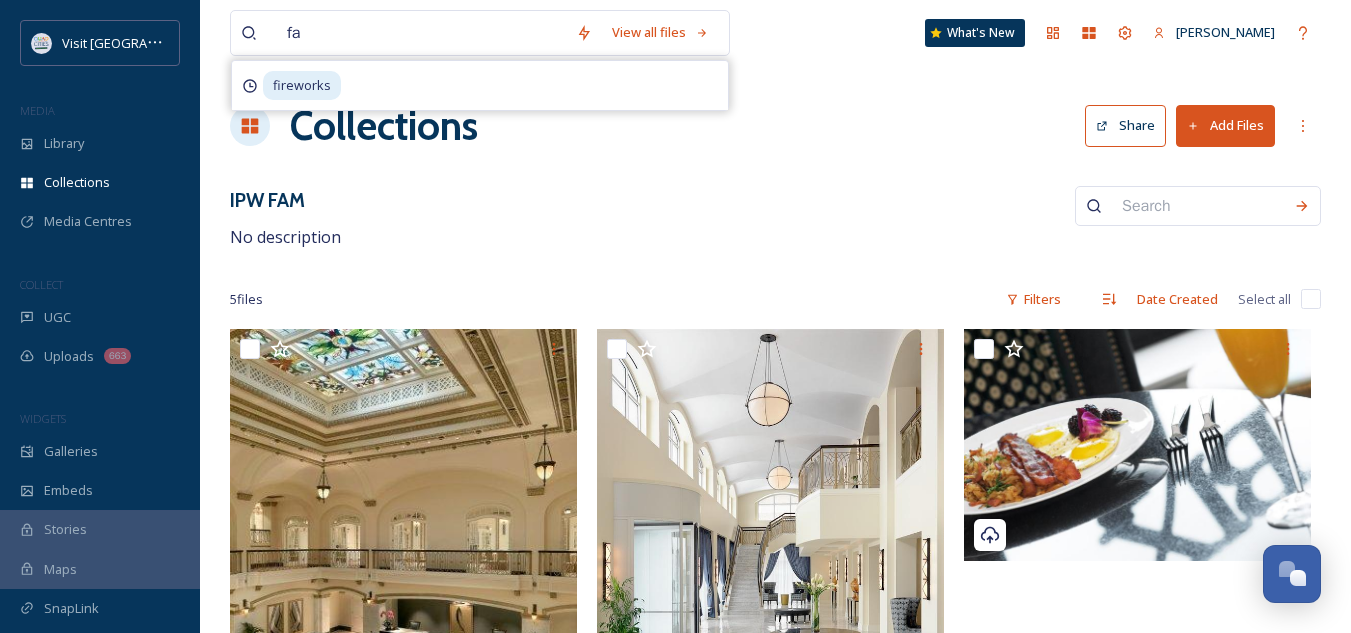 type on "fam" 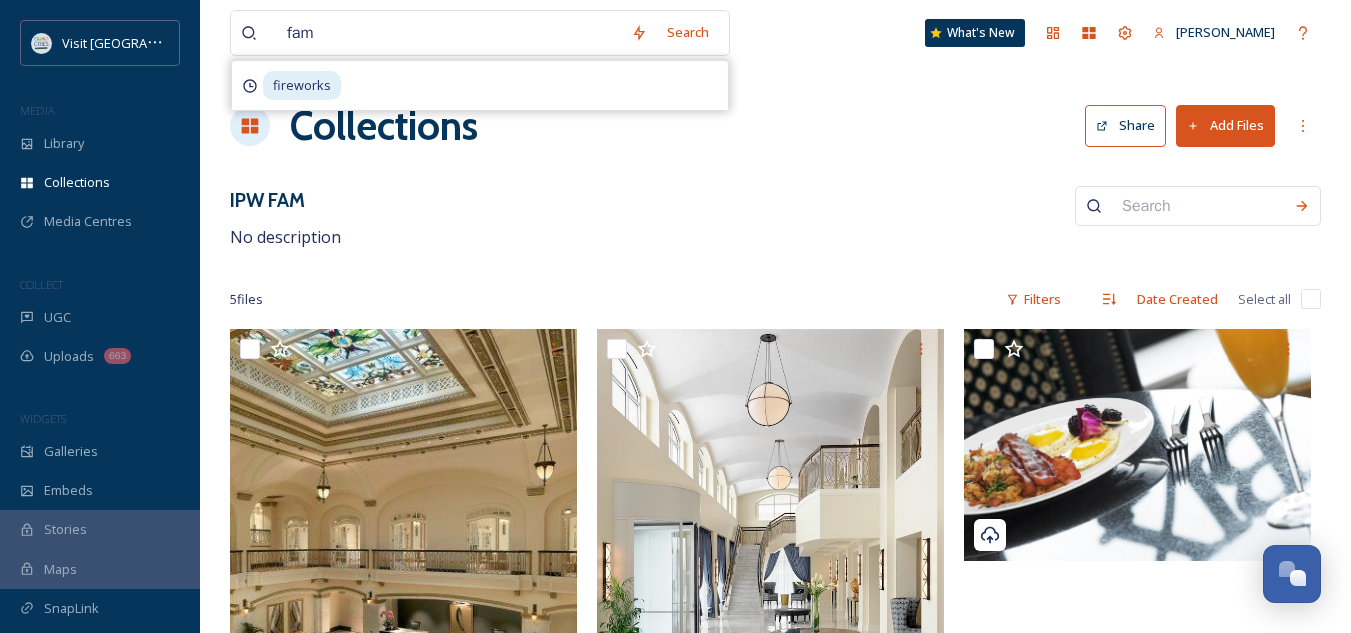 type 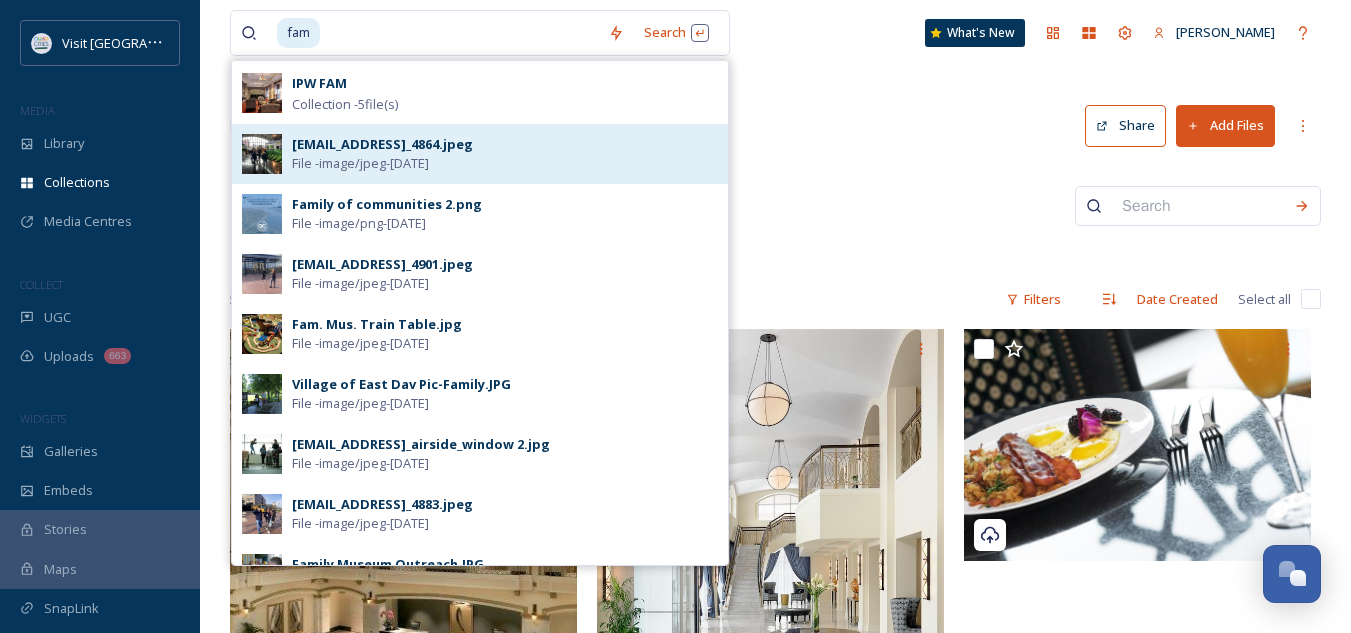 click on "File -  image/jpeg  -  [DATE]" at bounding box center (360, 163) 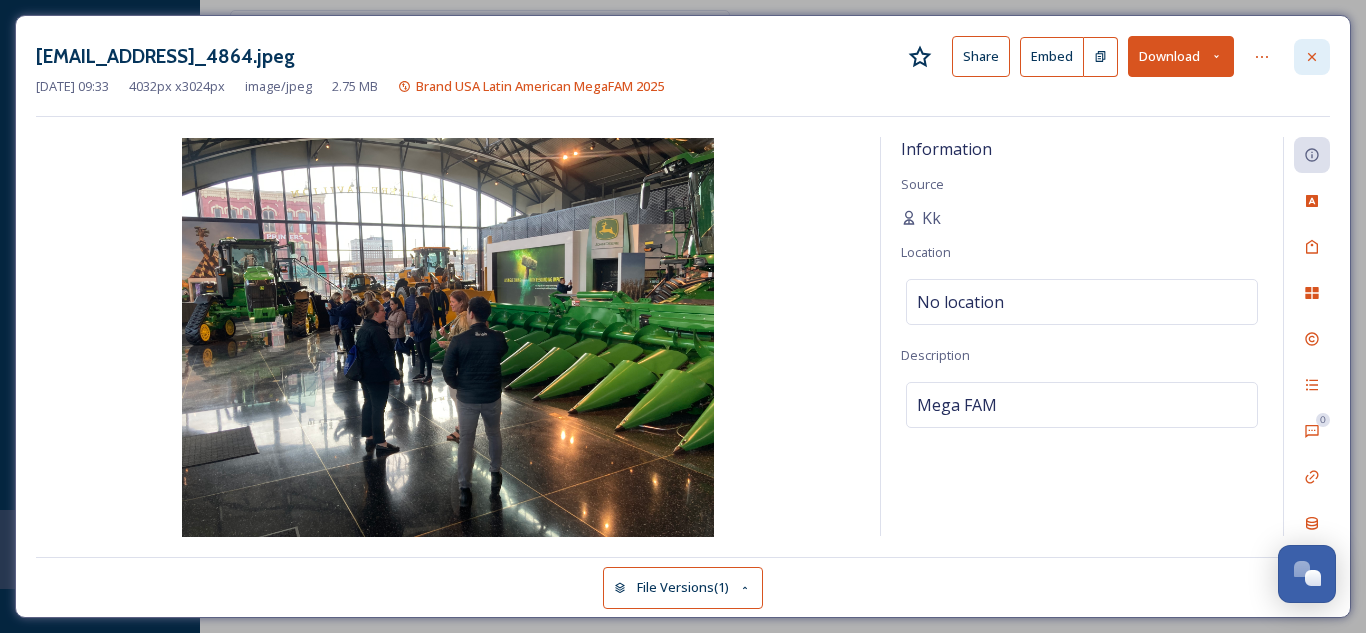 click 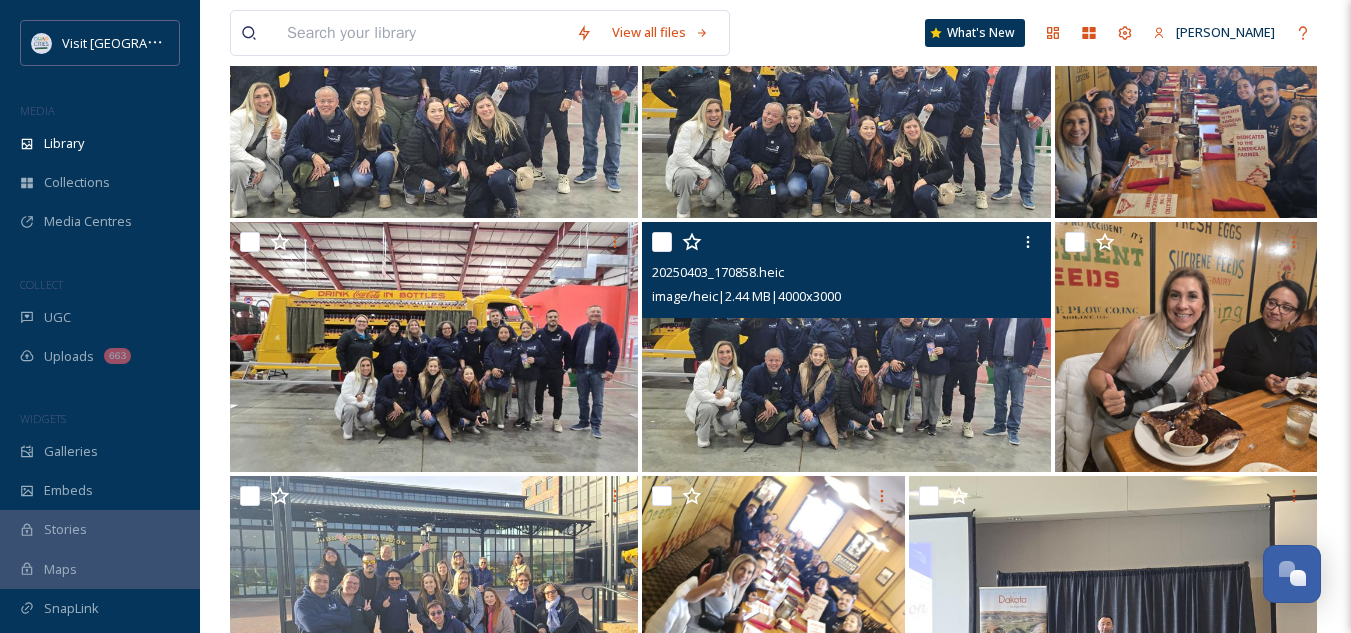 scroll, scrollTop: 1311, scrollLeft: 0, axis: vertical 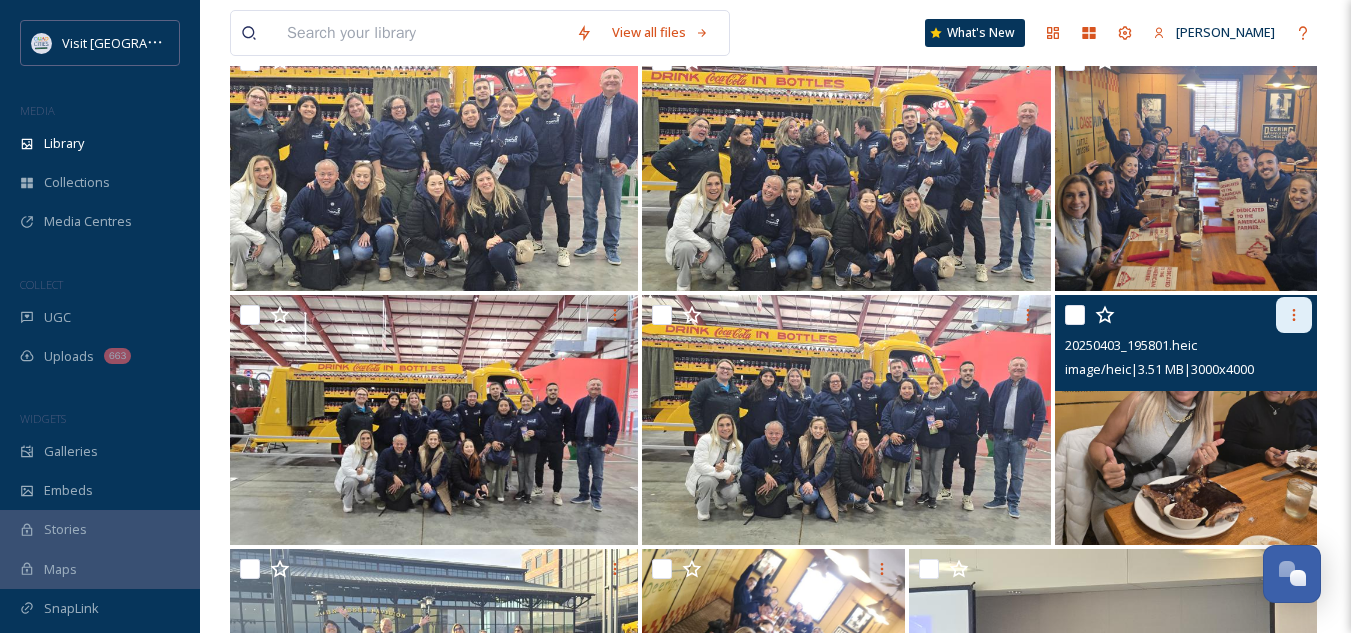 click 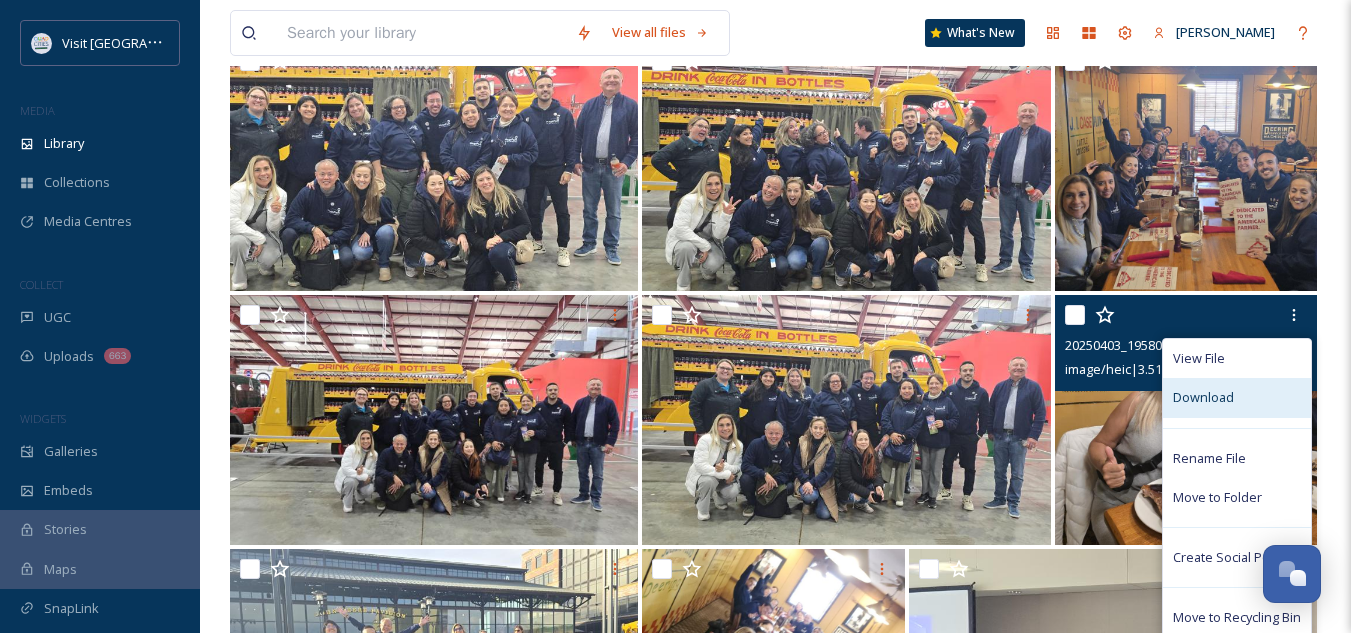 click on "Download" at bounding box center (1203, 397) 